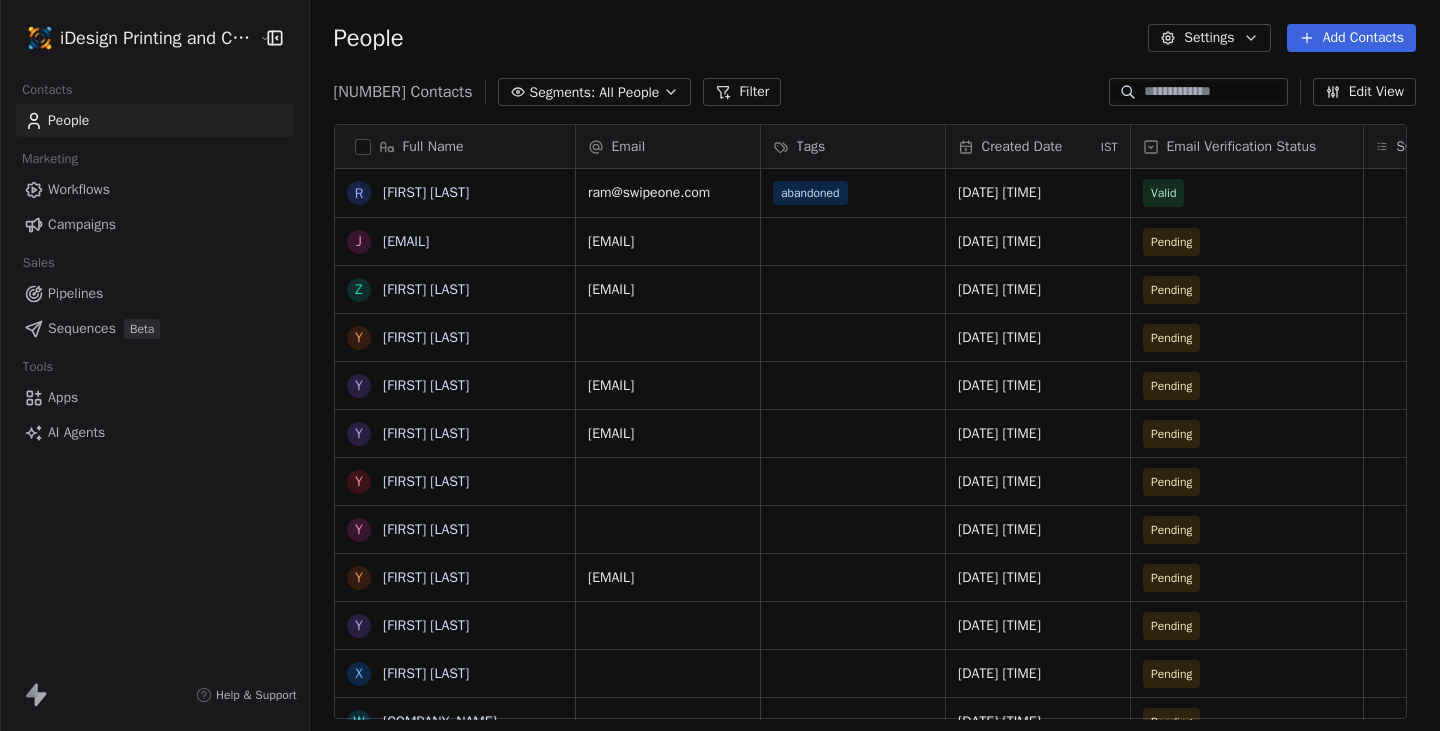 scroll, scrollTop: 0, scrollLeft: 0, axis: both 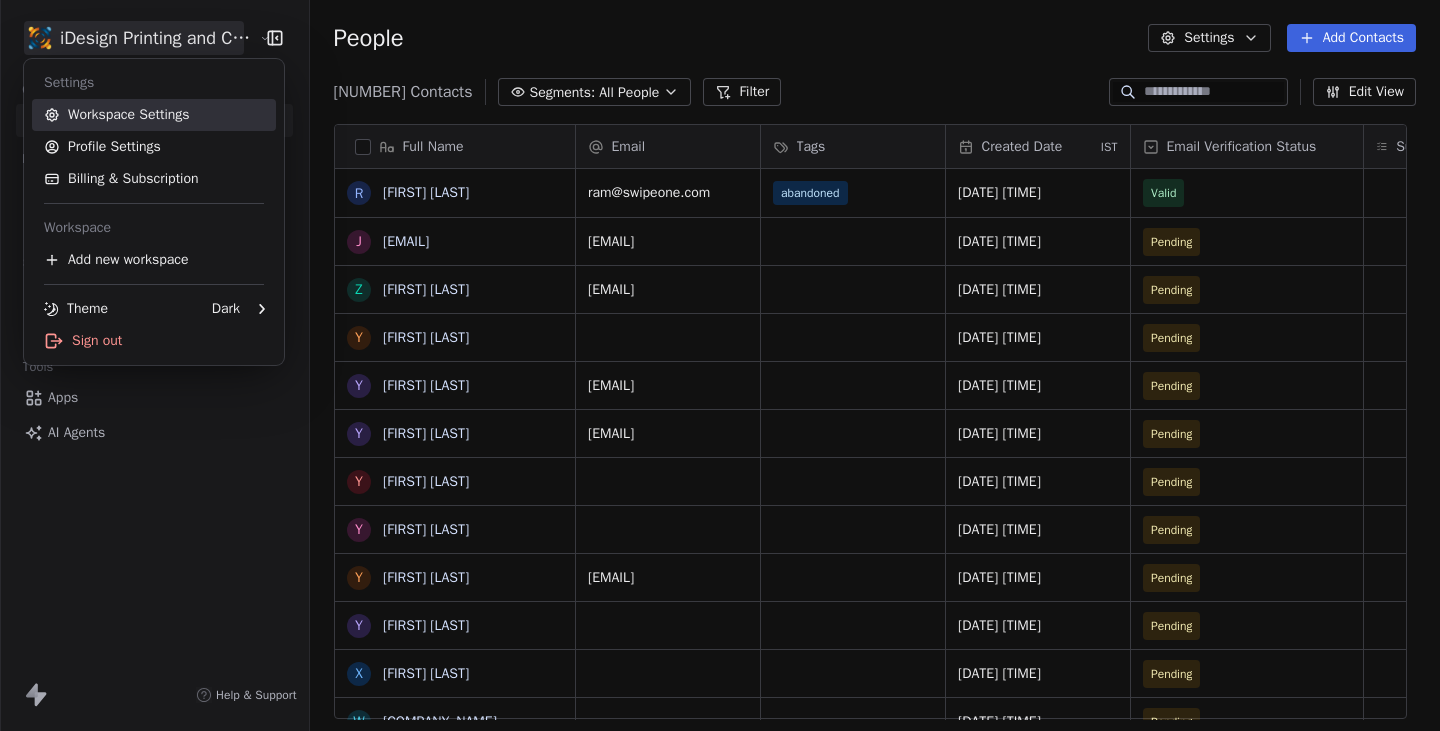 click on "Workspace Settings" at bounding box center (154, 115) 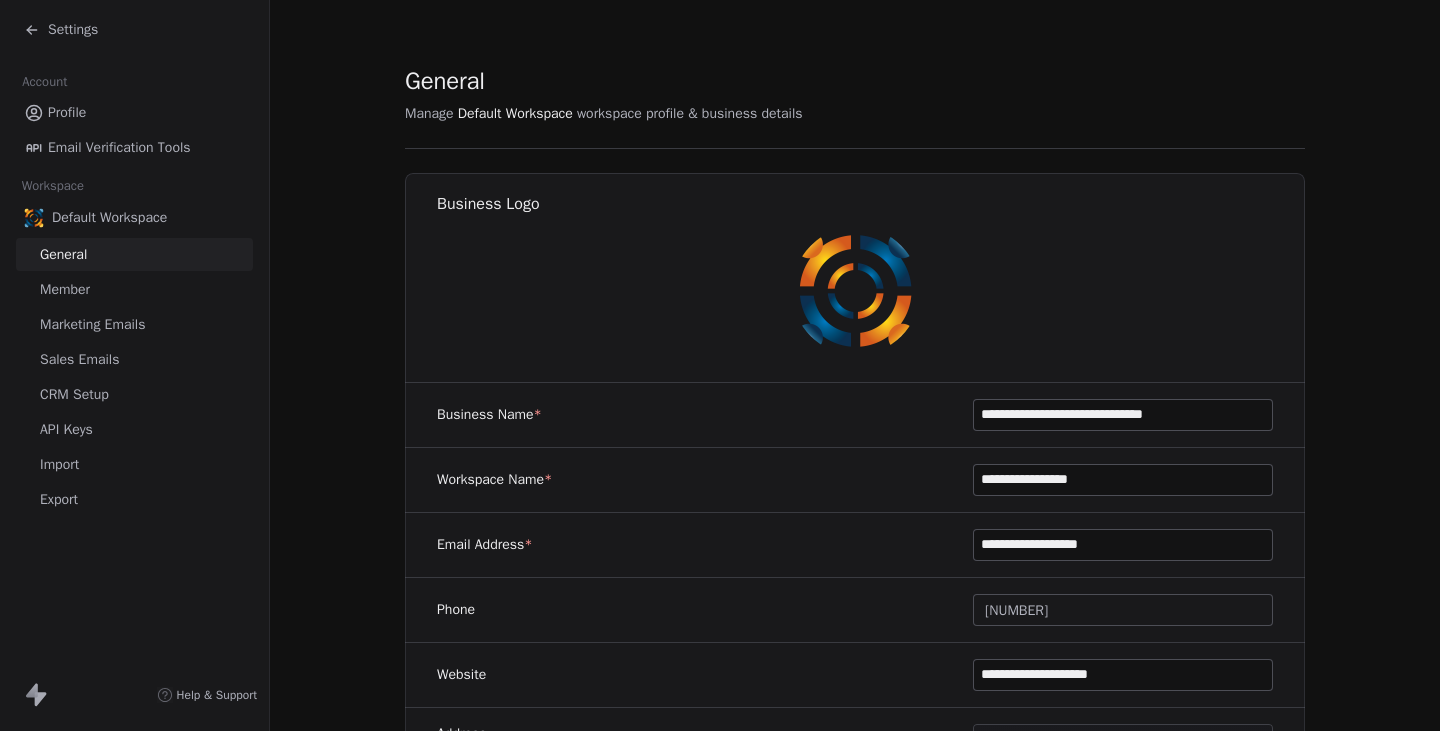 click on "Settings" at bounding box center [73, 30] 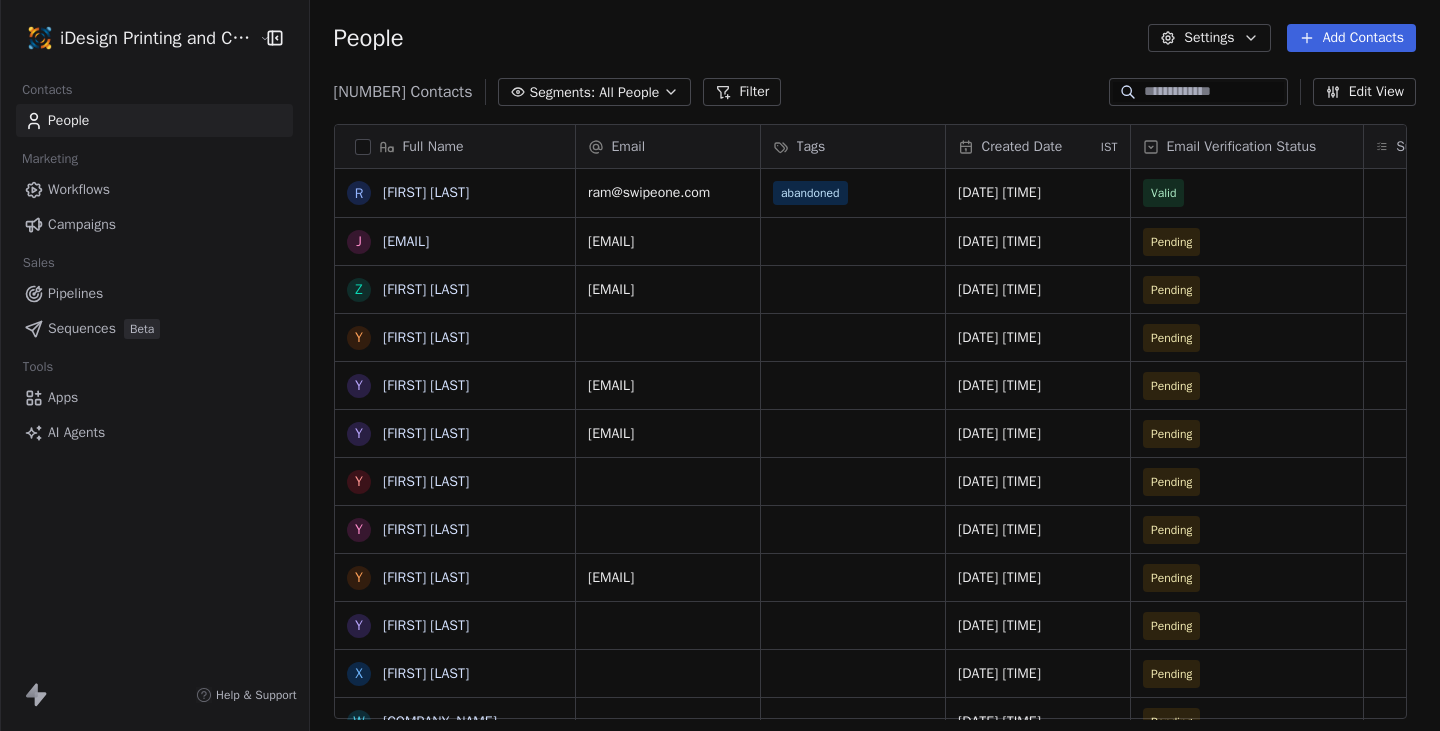 scroll, scrollTop: 0, scrollLeft: 0, axis: both 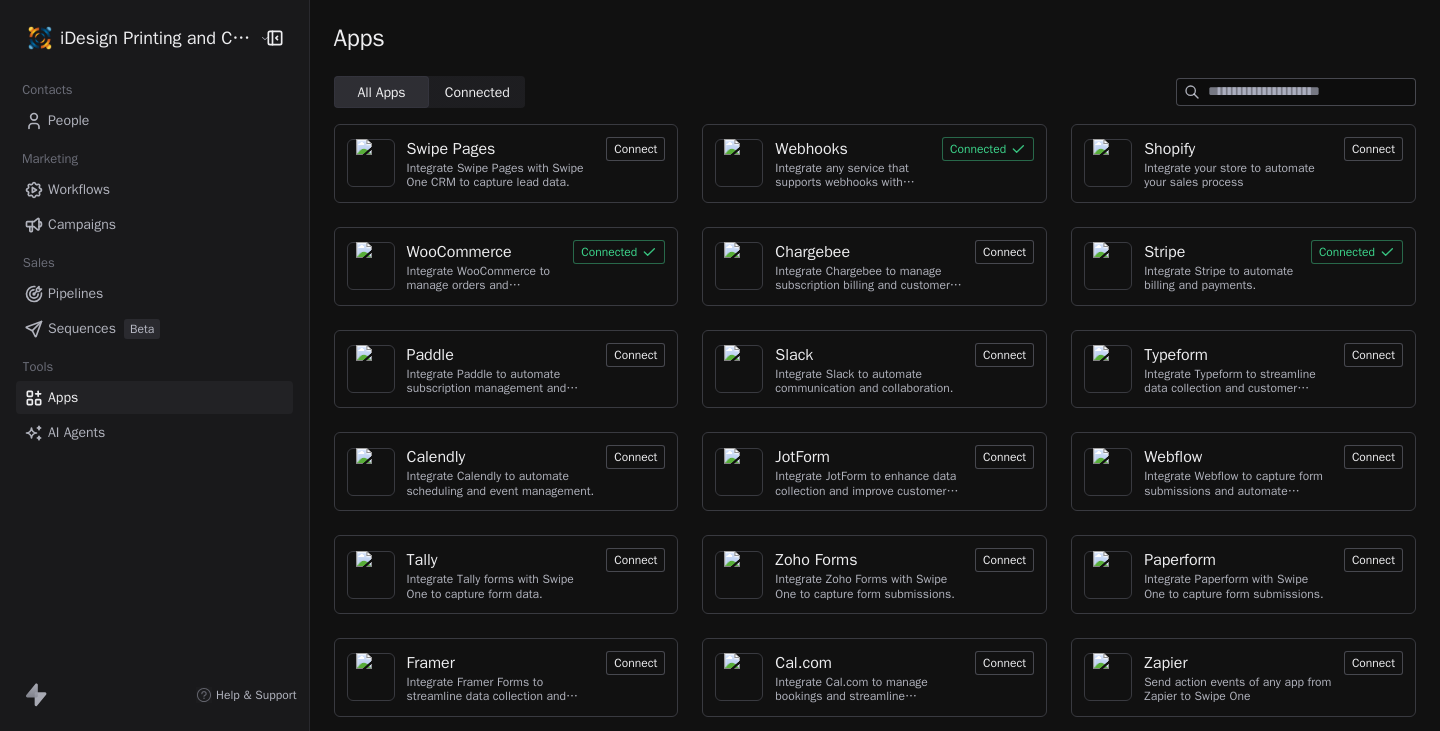 click on "Integrate any service that supports webhooks with Swipe One to capture and automate data workflows." at bounding box center (852, 175) 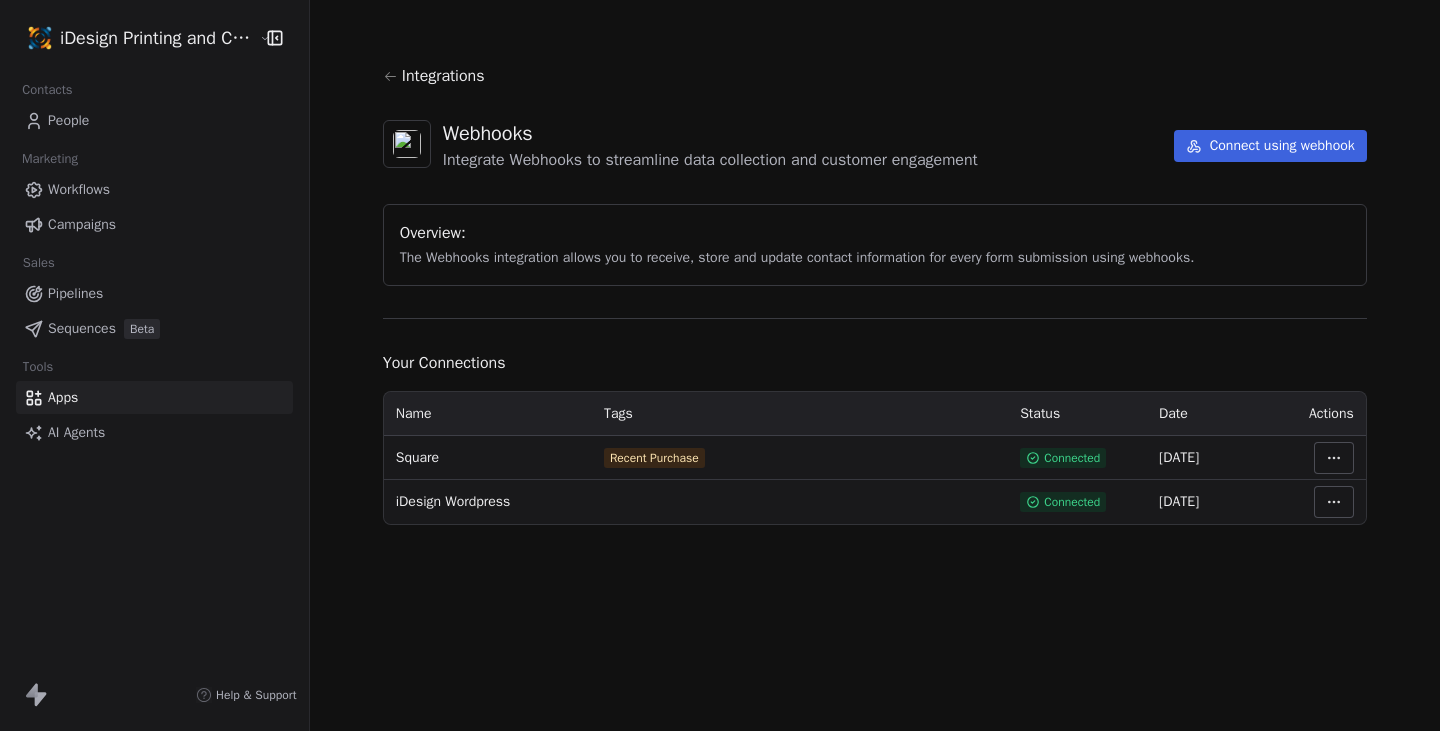 click on "People" at bounding box center (154, 120) 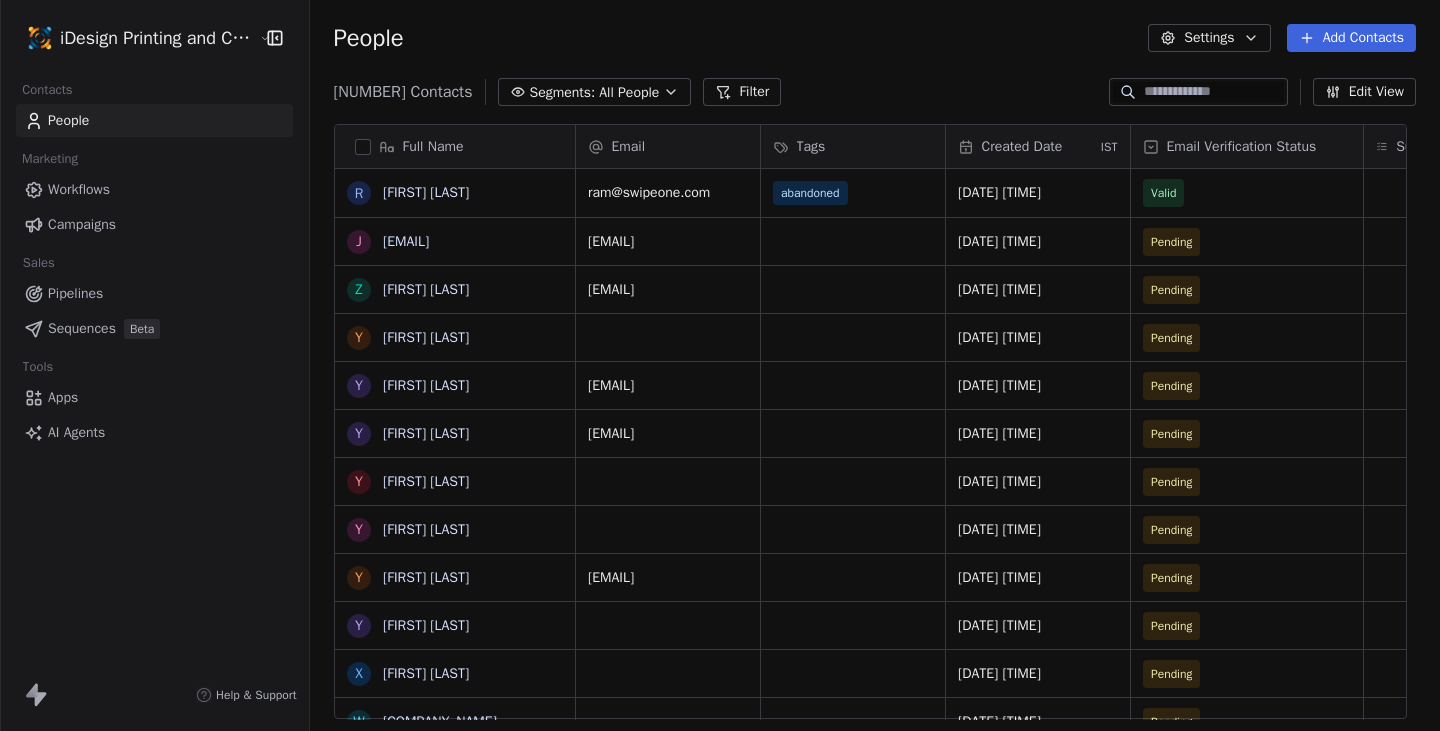scroll, scrollTop: 0, scrollLeft: 0, axis: both 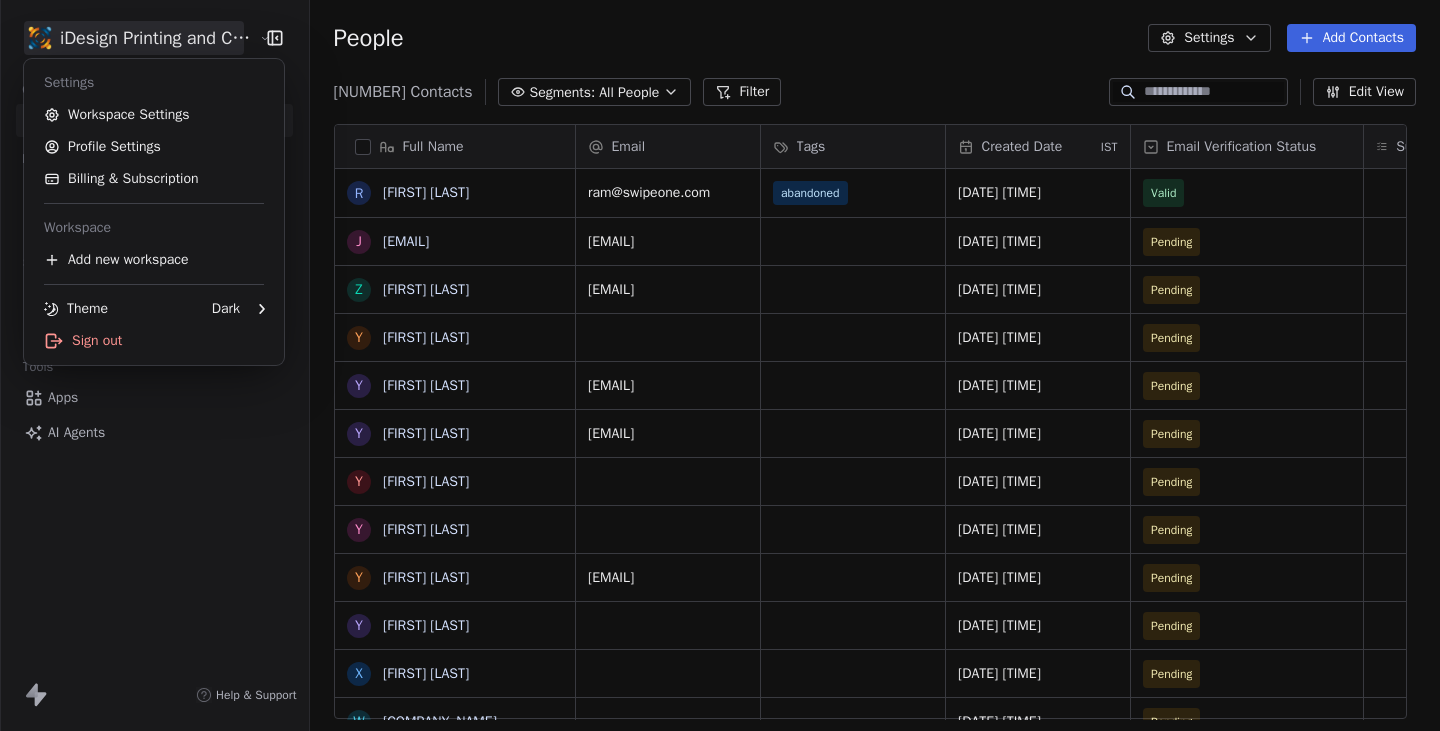 click on "iDesign Printing and Copy Center Contacts People Marketing Workflows Campaigns Sales Pipelines Sequences Beta Tools Apps AI Agents Help & Support People Settings Add Contacts [NUMBER] Contacts Segments: All People Filter Edit View Tag Add to Sequence Export Full Name R Ram SwipeOne j [EMAIL] Z [FIRST] [LAST] Y Yoselin Dotel Y Youssef Jd Y Yioula Efthymaki Y Yevgeny Tabakhman Y Yavniela Sameach Y Yelena Ozen Y Yair Escamill X [FIRST] [LAST] W Wood Education W Willies Care W William Kundent W William Held W William Fuller W William Catalano W William Bishop W William Bolton W William Bauman W We Llc W Wayne Kotter W Wanda Koger W Waled Elfki V Vladimir Kalman V Vitaly Dontsov V Vincent Sedlmeir V Victoria Amendolara V Victor Tambini V Victor Pianese V Victor Caballero V Veronica Email Tags Created Date IST Email Verification Status Subscribed Email Categories [EMAIL] abandoned [DATE] [TIME] Valid [EMAIL] [DATE] [TIME] Pending [EMAIL] Pending" at bounding box center [720, 365] 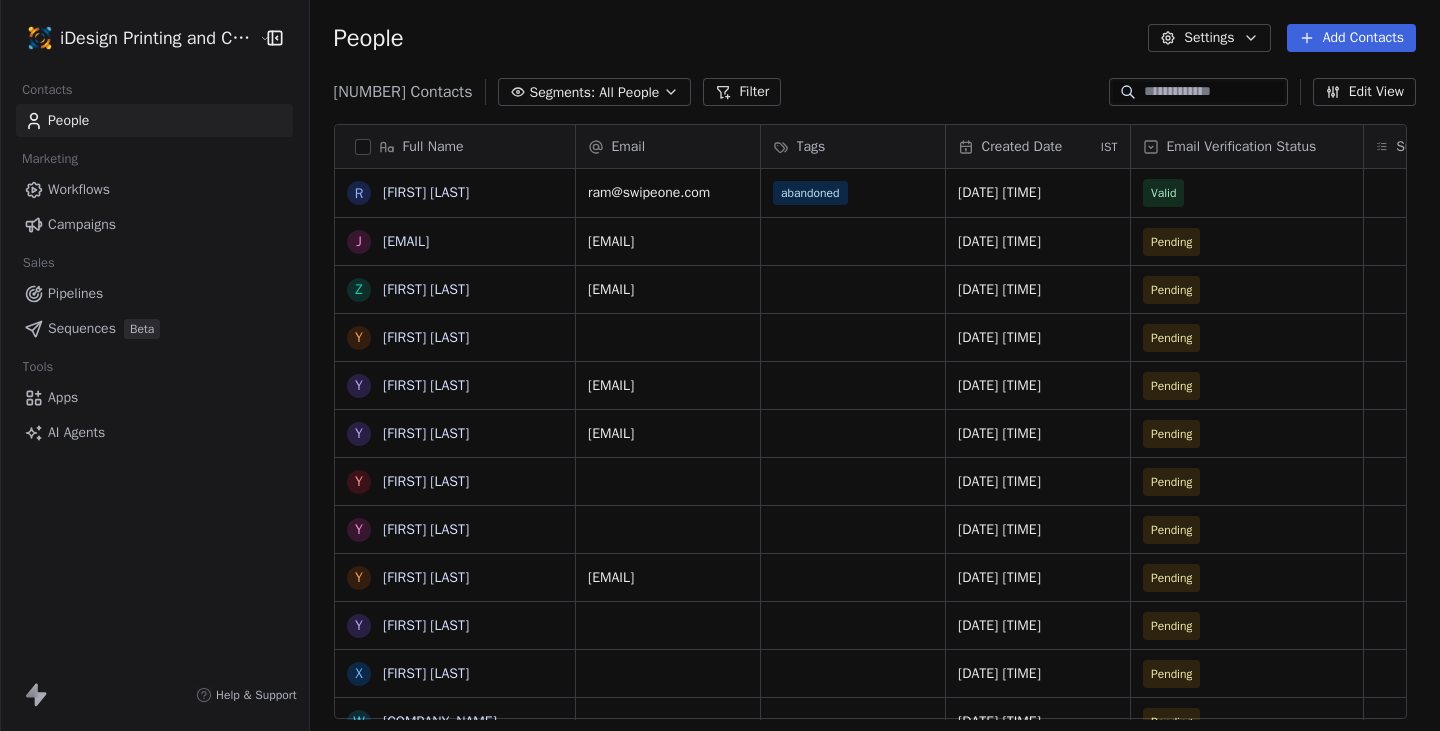 click on "AI Agents" at bounding box center [76, 432] 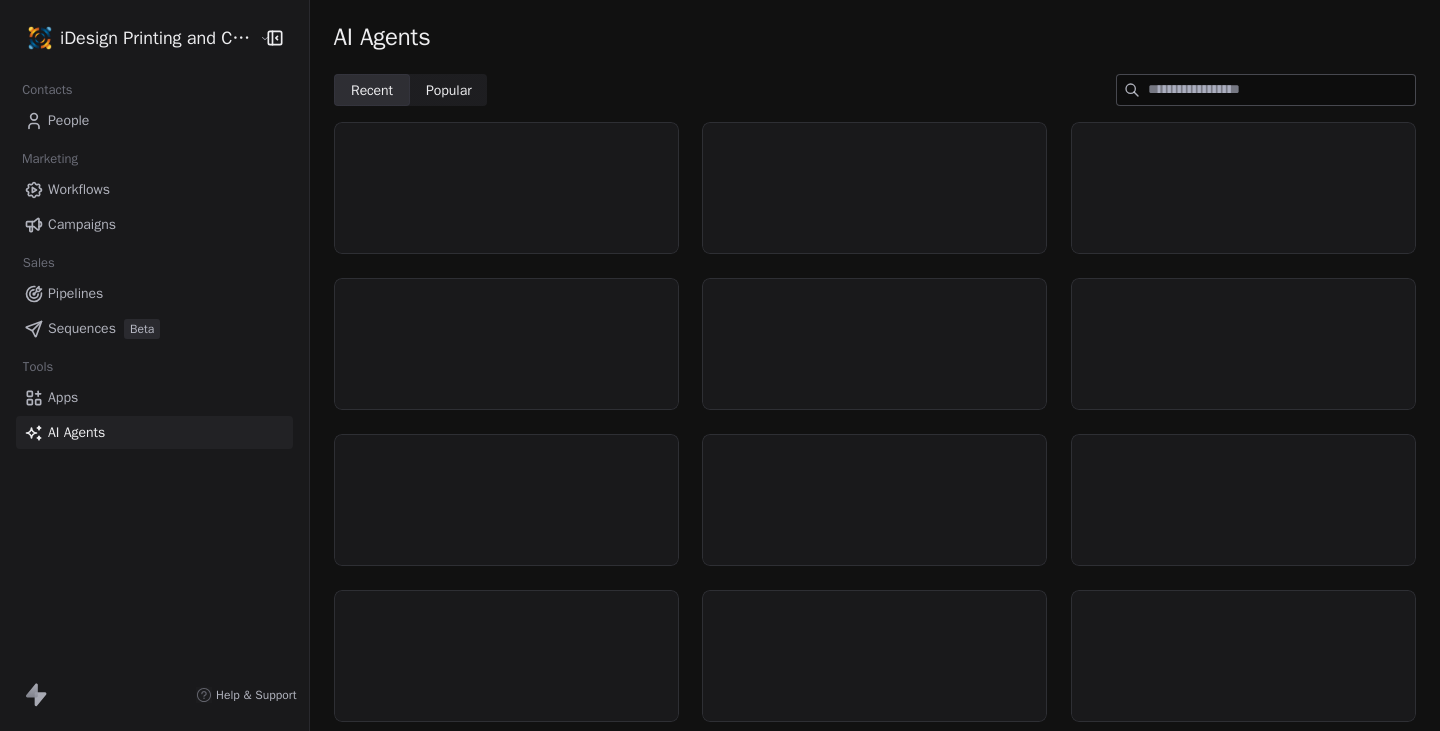 click on "Apps" at bounding box center [154, 397] 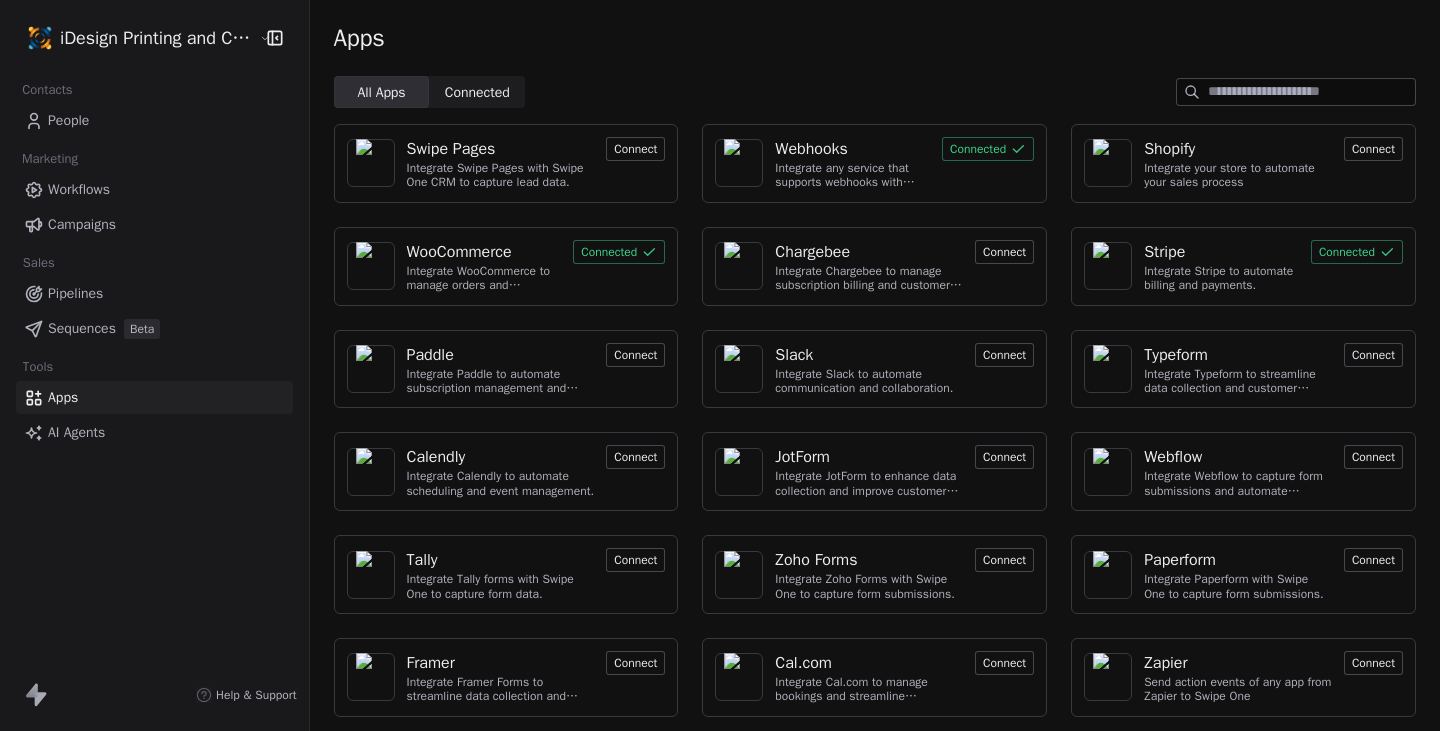 click at bounding box center (739, 163) 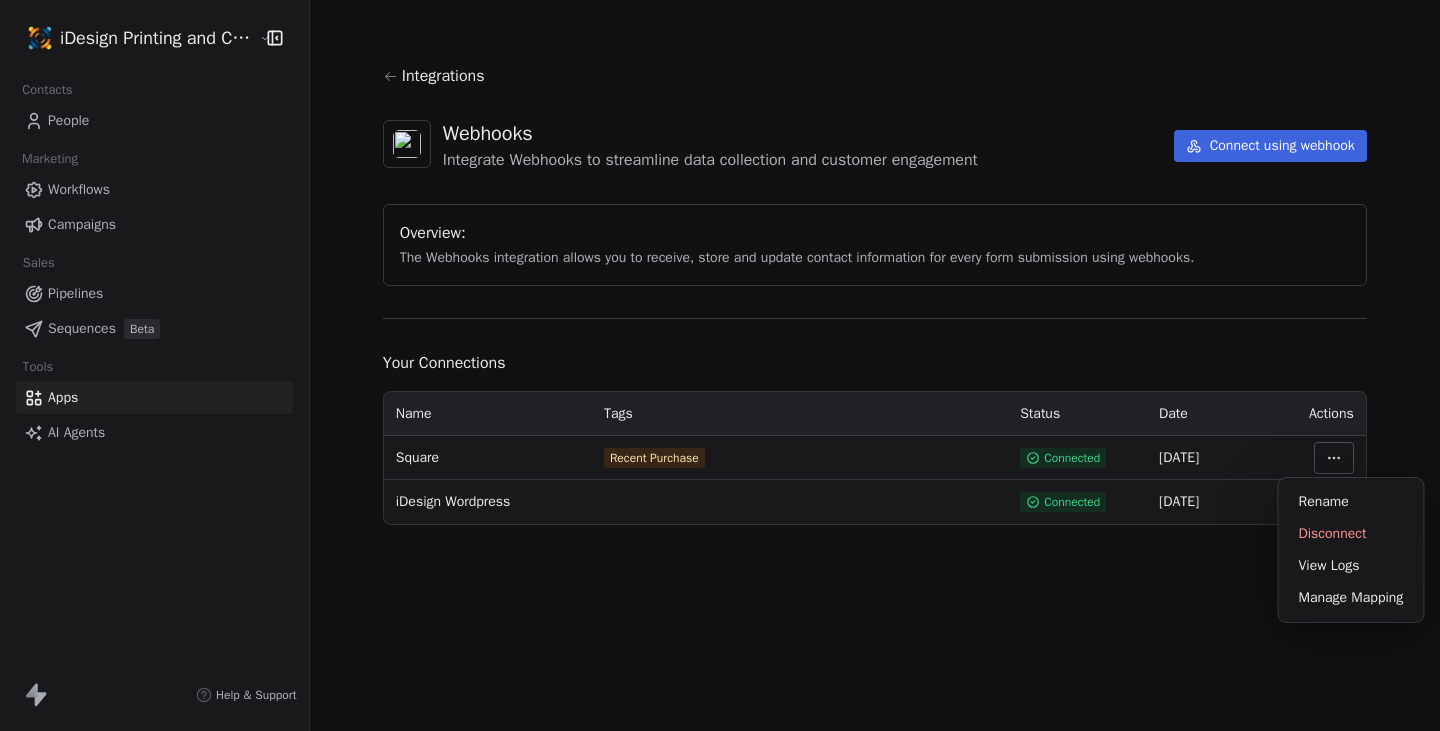 click on "iDesign Printing and Copy Center Contacts People Marketing Workflows Campaigns Sales Pipelines Sequences Beta Tools Apps AI Agents Help & Support Integrations Webhooks Integrate Webhooks to streamline data collection and customer engagement Connect using webhook Overview: The Webhooks integration allows you to receive, store and update contact information for every form submission using webhooks. Your Connections Name Tags Status Date Actions Square Recent Purchase Connected [DATE] iDesign Wordpress Connected [DATE]" at bounding box center (720, 365) 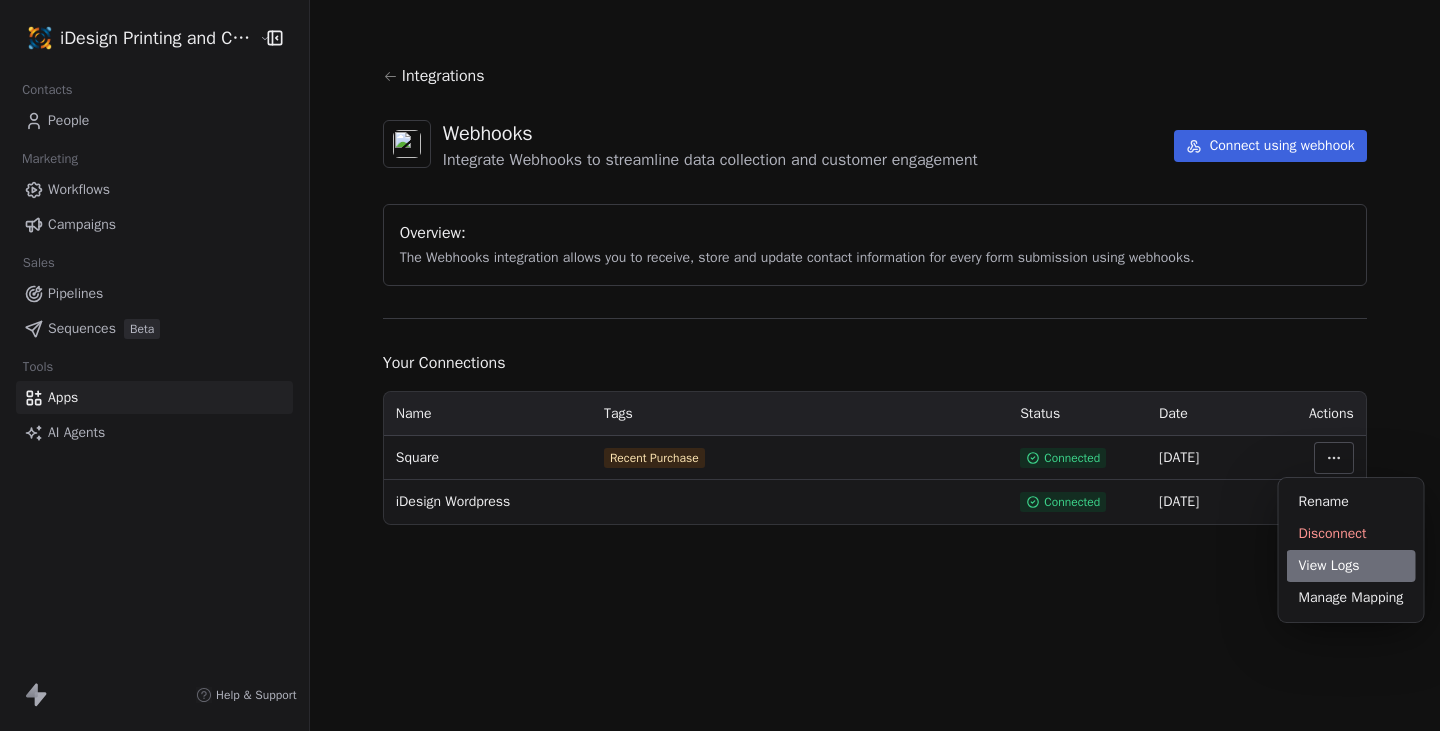 click on "View Logs" at bounding box center [1351, 566] 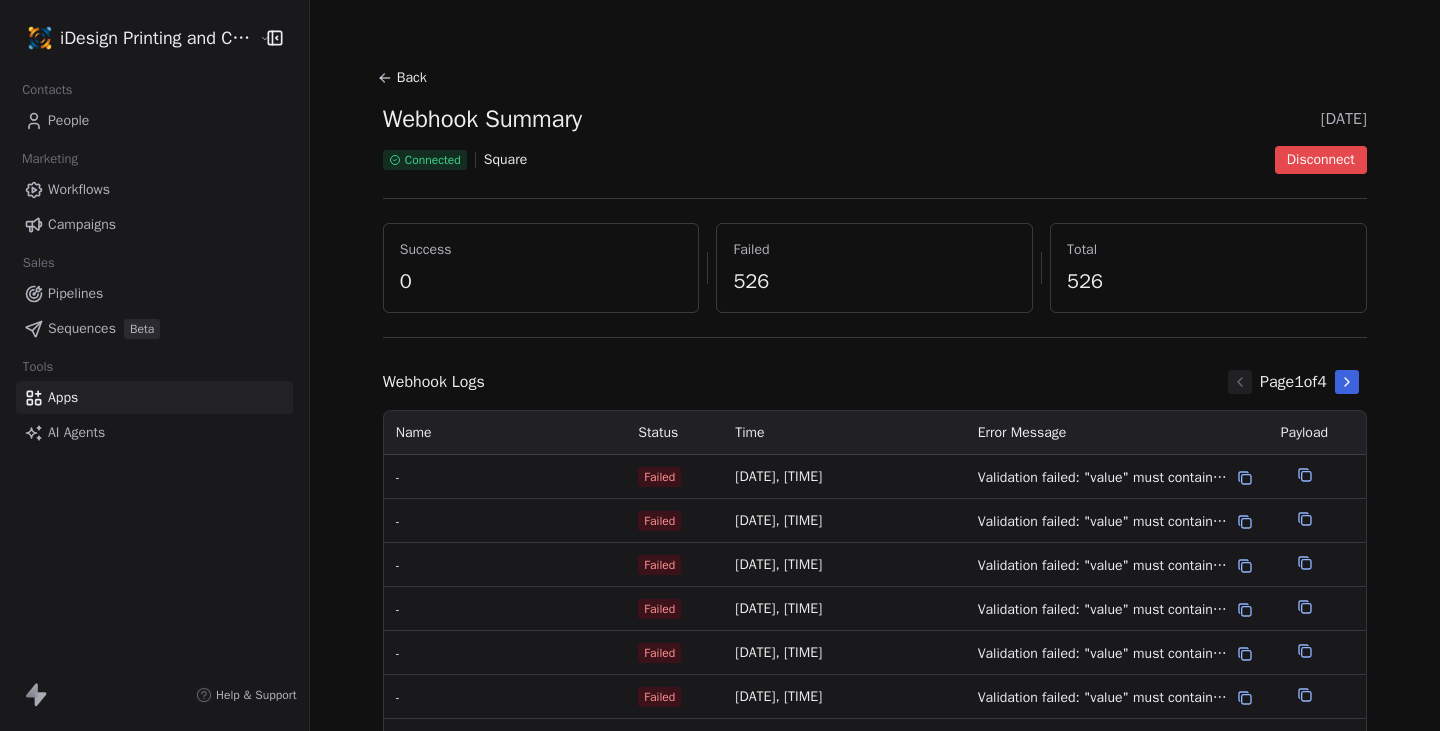 scroll, scrollTop: 10, scrollLeft: 0, axis: vertical 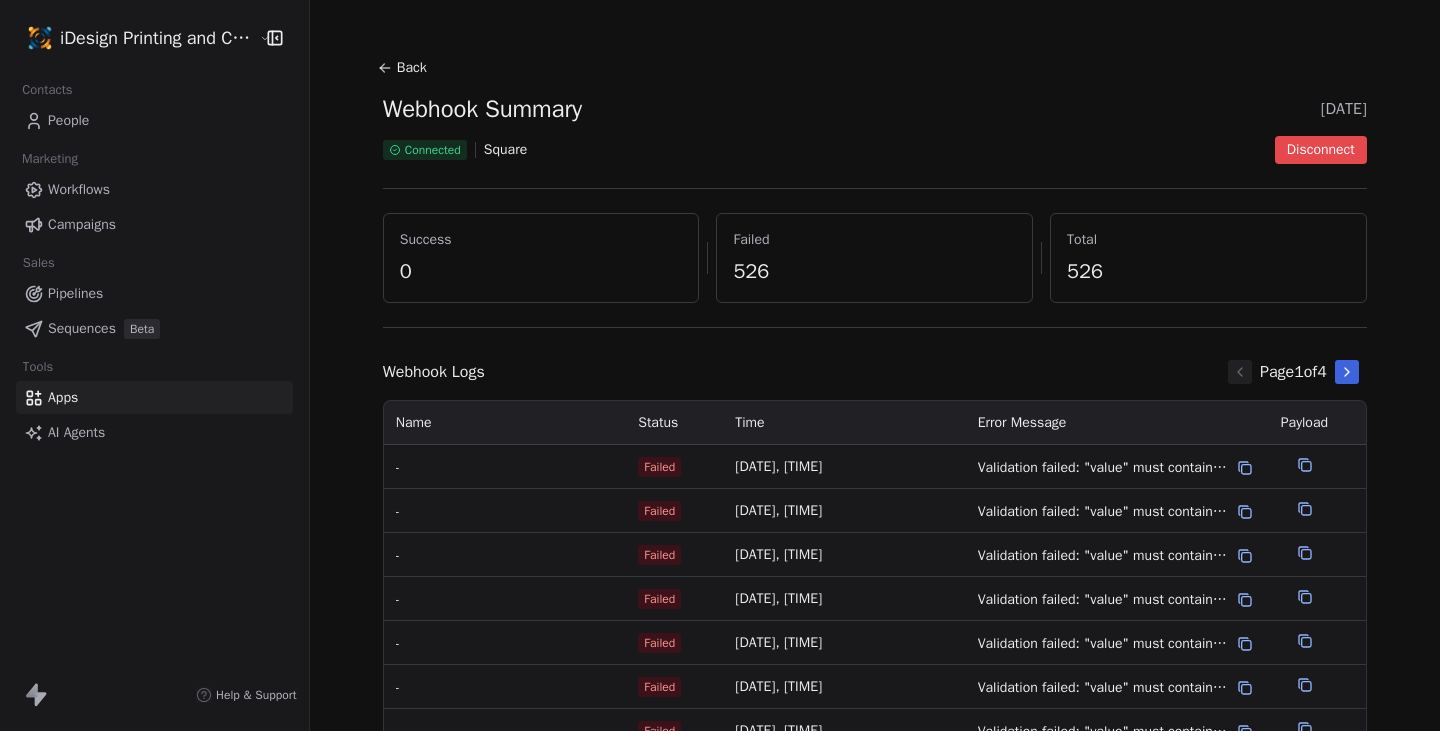 click 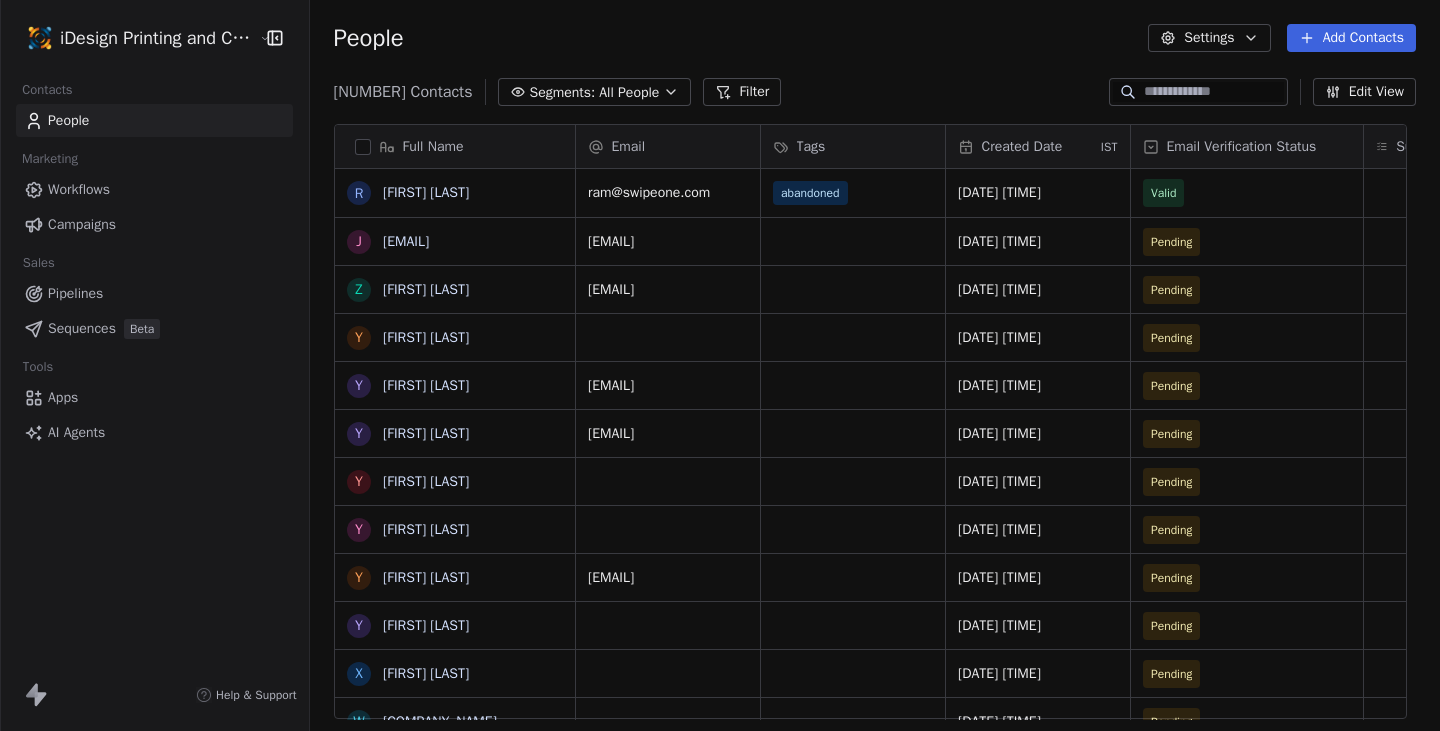 scroll, scrollTop: 0, scrollLeft: 0, axis: both 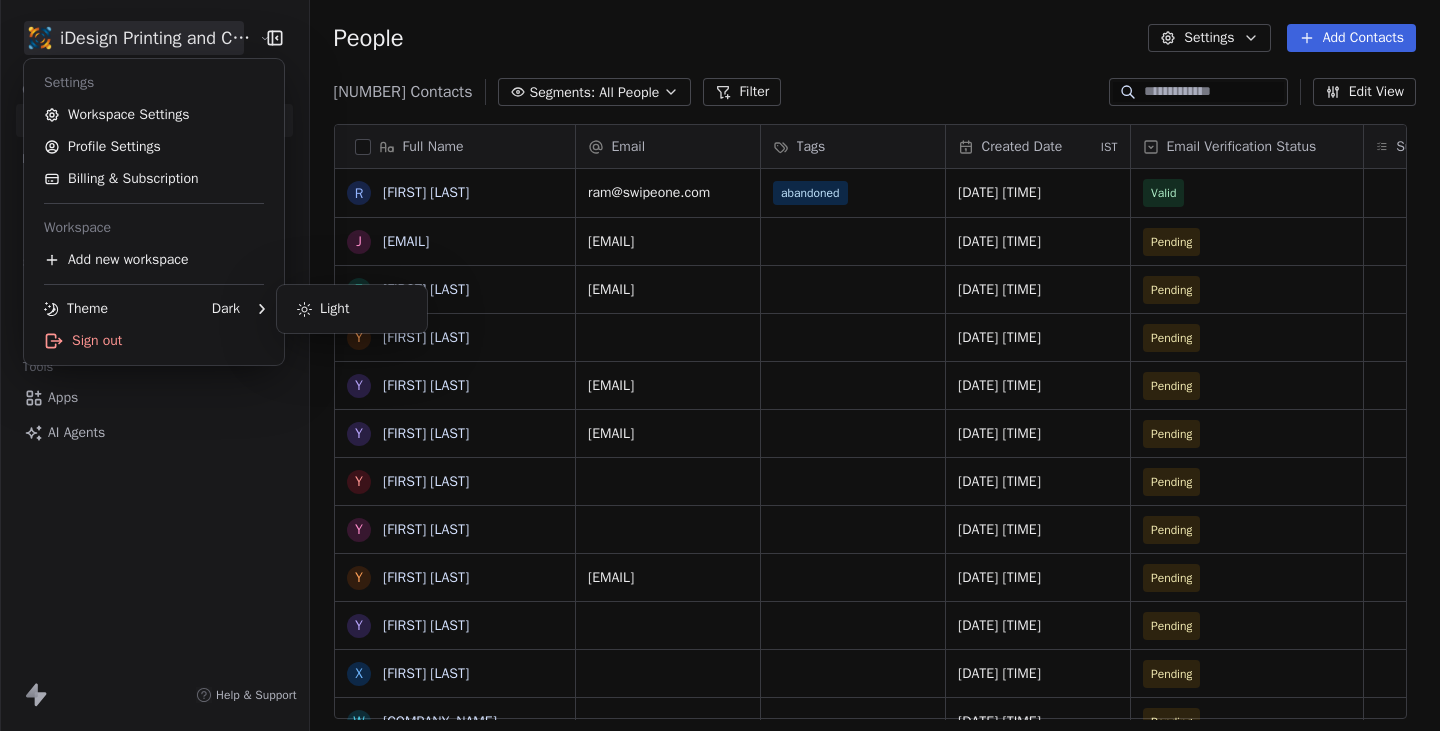 click on "iDesign Printing and Copy Center Contacts People Marketing Workflows Campaigns Sales Pipelines Sequences Beta Tools Apps AI Agents Help & Support People Settings Add Contacts [NUMBER] Contacts Segments: All People Filter Edit View Tag Add to Sequence Export Full Name R Ram SwipeOne j [EMAIL] Z [FIRST] [LAST] Y Yoselin Dotel Y Youssef Jd Y Yioula Efthymaki Y Yevgeny Tabakhman Y Yavniela Sameach Y Yelena Ozen Y Yair Escamill X [FIRST] [LAST] W Wood Education W Willies Care W William Kundent W William Held W William Fuller W William Catalano W William Bishop W William Bolton W William Bauman W We Llc W Wayne Kotter W Wanda Koger W Waled Elfki V Vladimir Kalman V Vitaly Dontsov V Vincent Sedlmeir V Victoria Amendolara V Victor Tambini V Victor Pianese V Victor Caballero V Veronica Email Tags Created Date IST Email Verification Status Subscribed Email Categories [EMAIL] abandoned [DATE] [TIME] Valid [EMAIL] [DATE] [TIME] Pending [EMAIL] Pending" at bounding box center [720, 365] 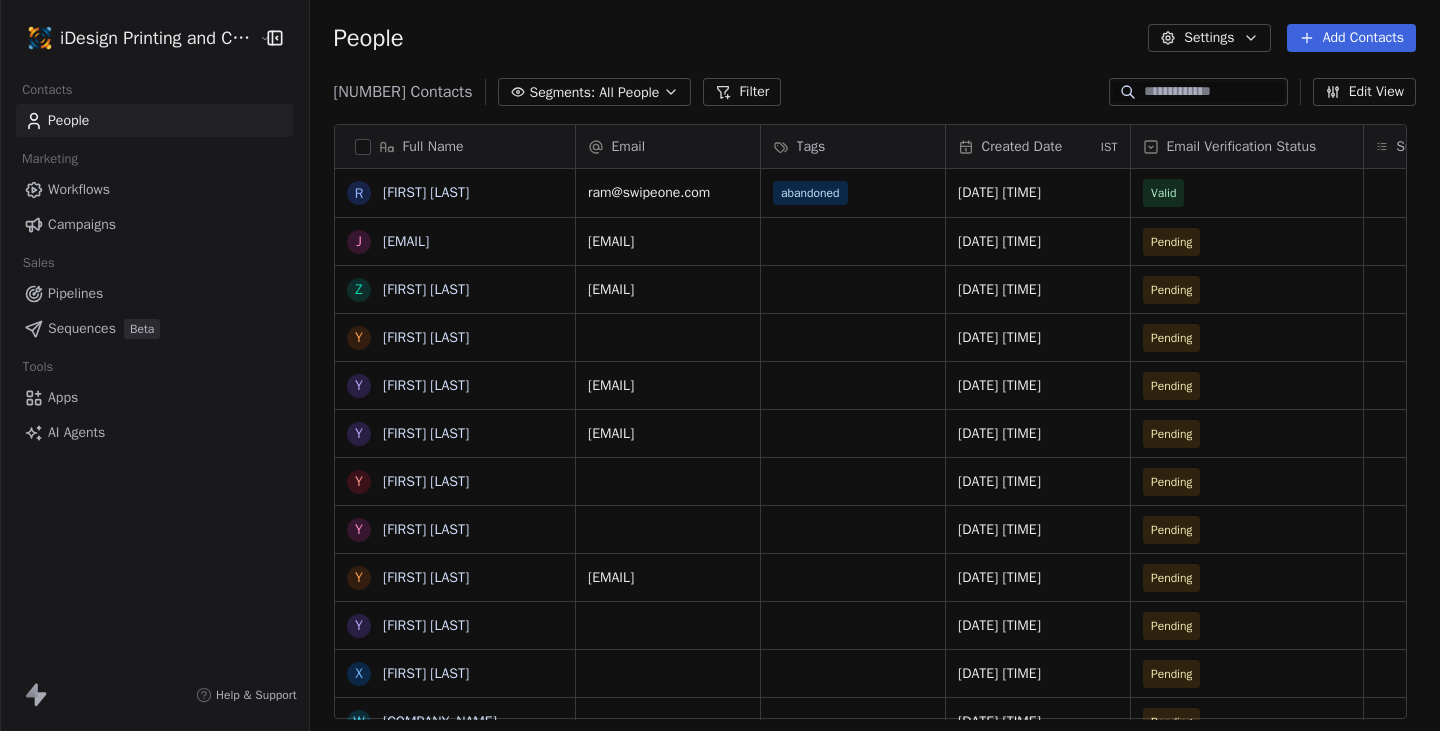click on "Apps" at bounding box center [154, 397] 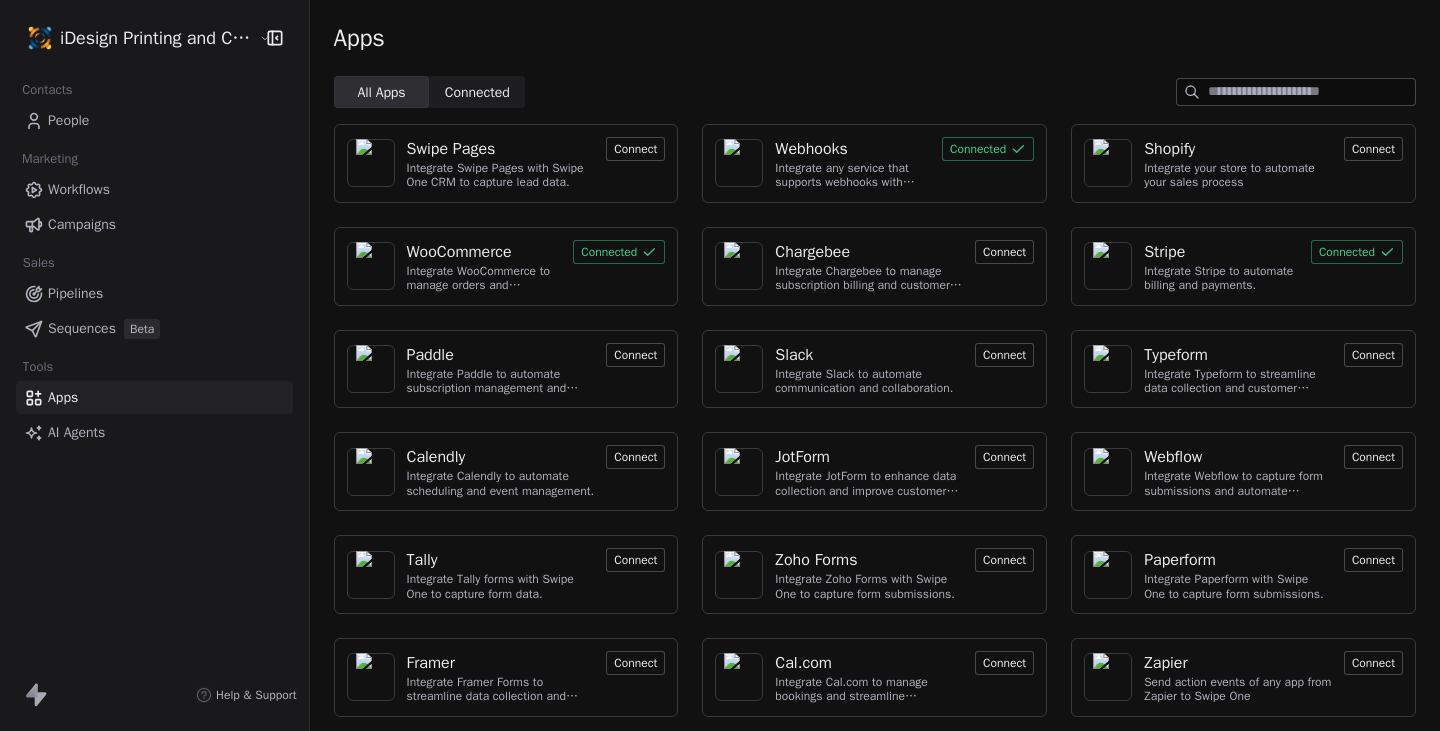 click on "Integrate any service that supports webhooks with Swipe One to capture and automate data workflows." at bounding box center (852, 175) 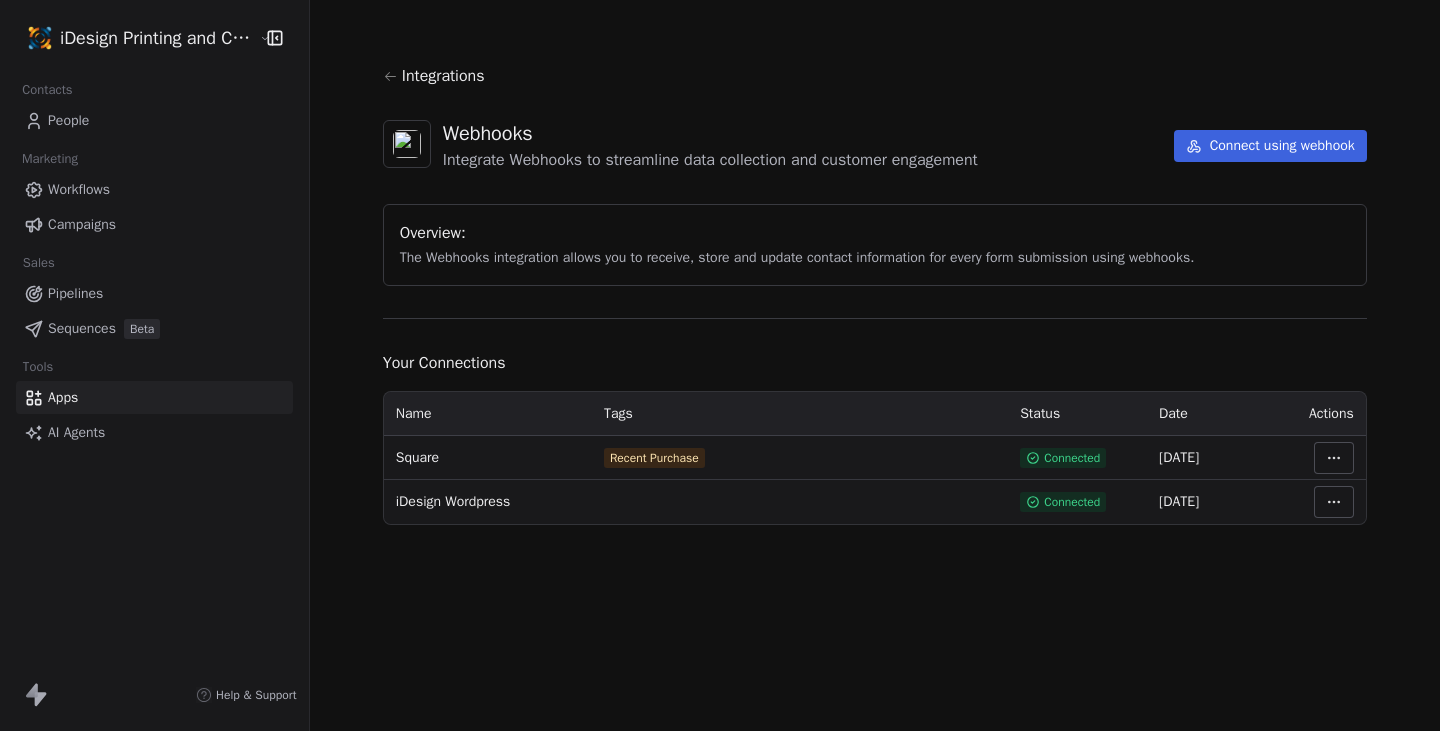click on "iDesign Printing and Copy Center Contacts People Marketing Workflows Campaigns Sales Pipelines Sequences Beta Tools Apps AI Agents Help & Support Integrations Webhooks Integrate Webhooks to streamline data collection and customer engagement Connect using webhook Overview: The Webhooks integration allows you to receive, store and update contact information for every form submission using webhooks. Your Connections Name Tags Status Date Actions Square Recent Purchase Connected [DATE] iDesign Wordpress Connected [DATE]" at bounding box center [720, 365] 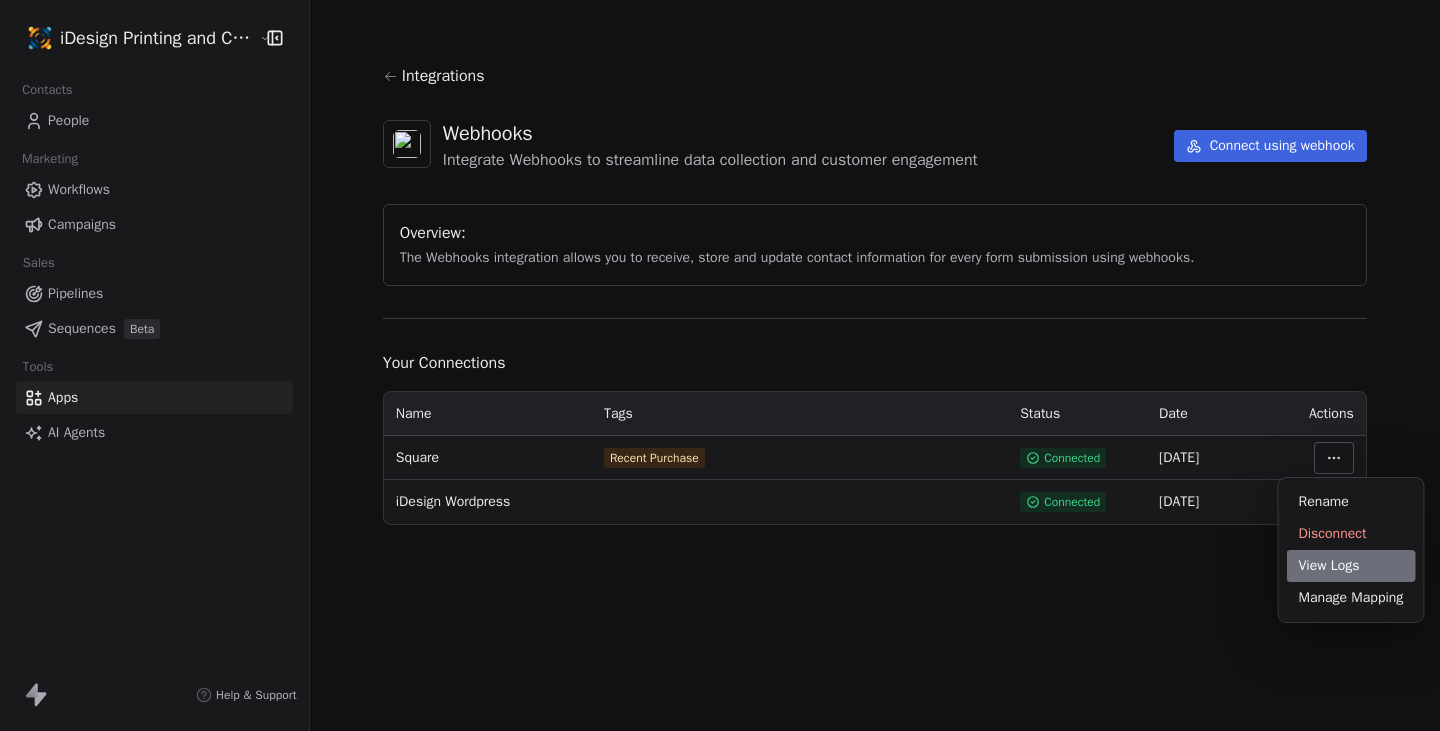 click on "View Logs" at bounding box center [1351, 566] 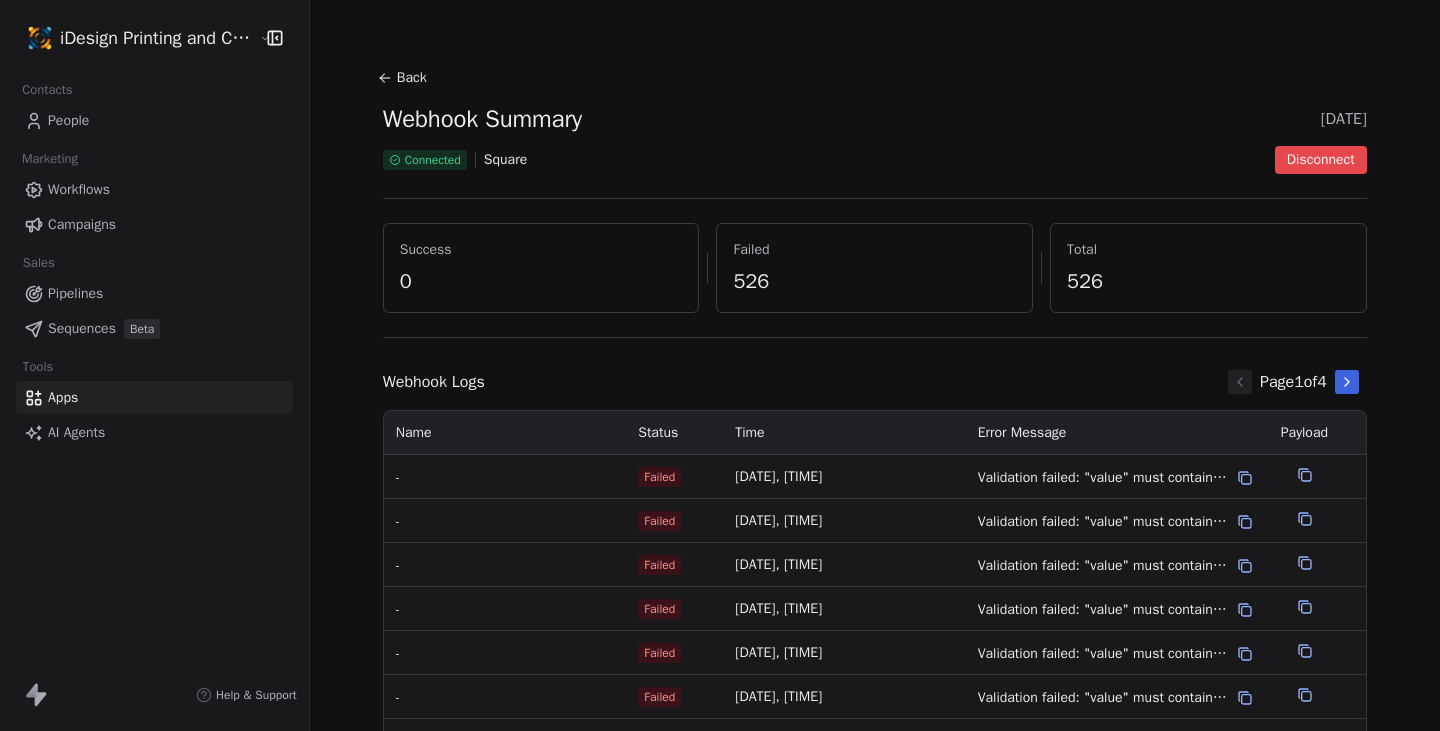 click at bounding box center [1245, 478] 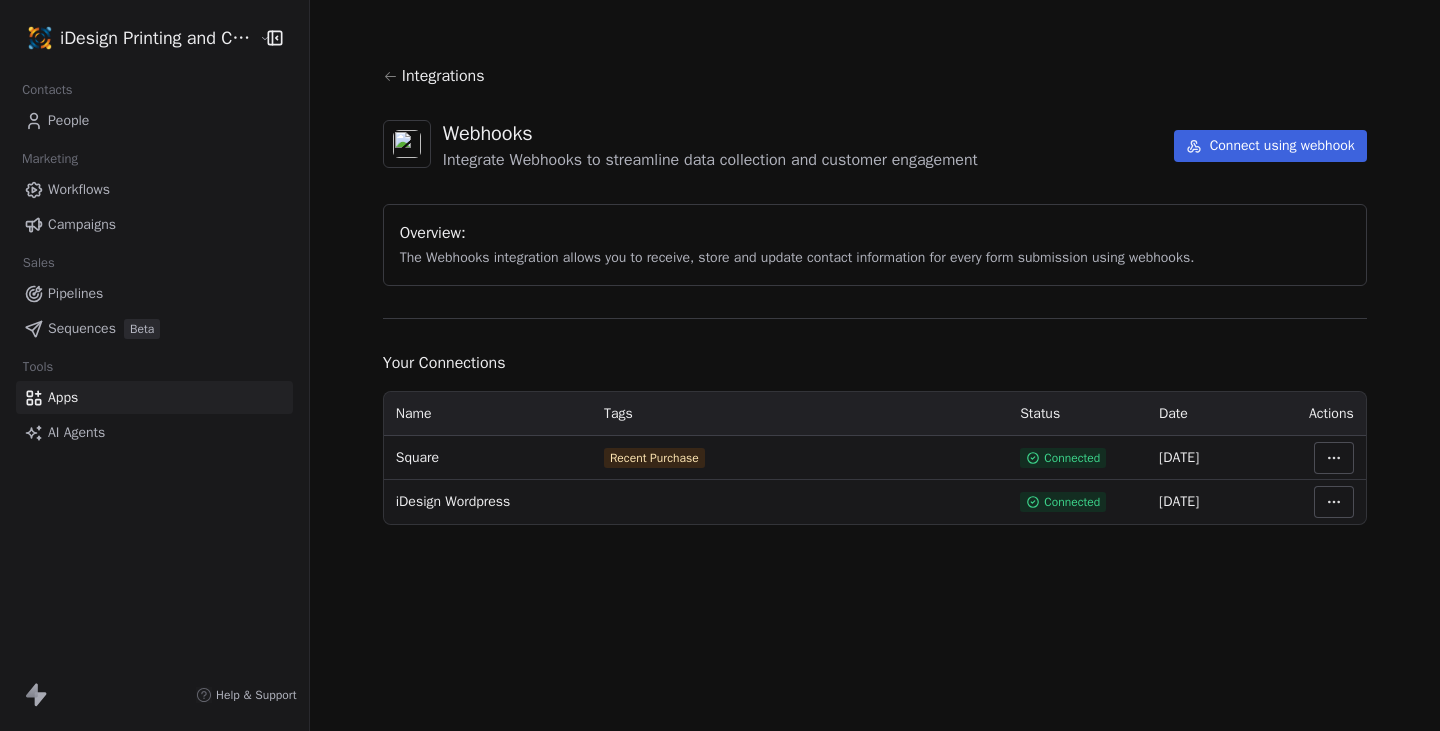 click on "iDesign Printing and Copy Center Contacts People Marketing Workflows Campaigns Sales Pipelines Sequences Beta Tools Apps AI Agents Help & Support Integrations Webhooks Integrate Webhooks to streamline data collection and customer engagement Connect using webhook Overview: The Webhooks integration allows you to receive, store and update contact information for every form submission using webhooks. Your Connections Name Tags Status Date Actions Square Recent Purchase Connected [DATE] iDesign Wordpress Connected [DATE]" at bounding box center (720, 365) 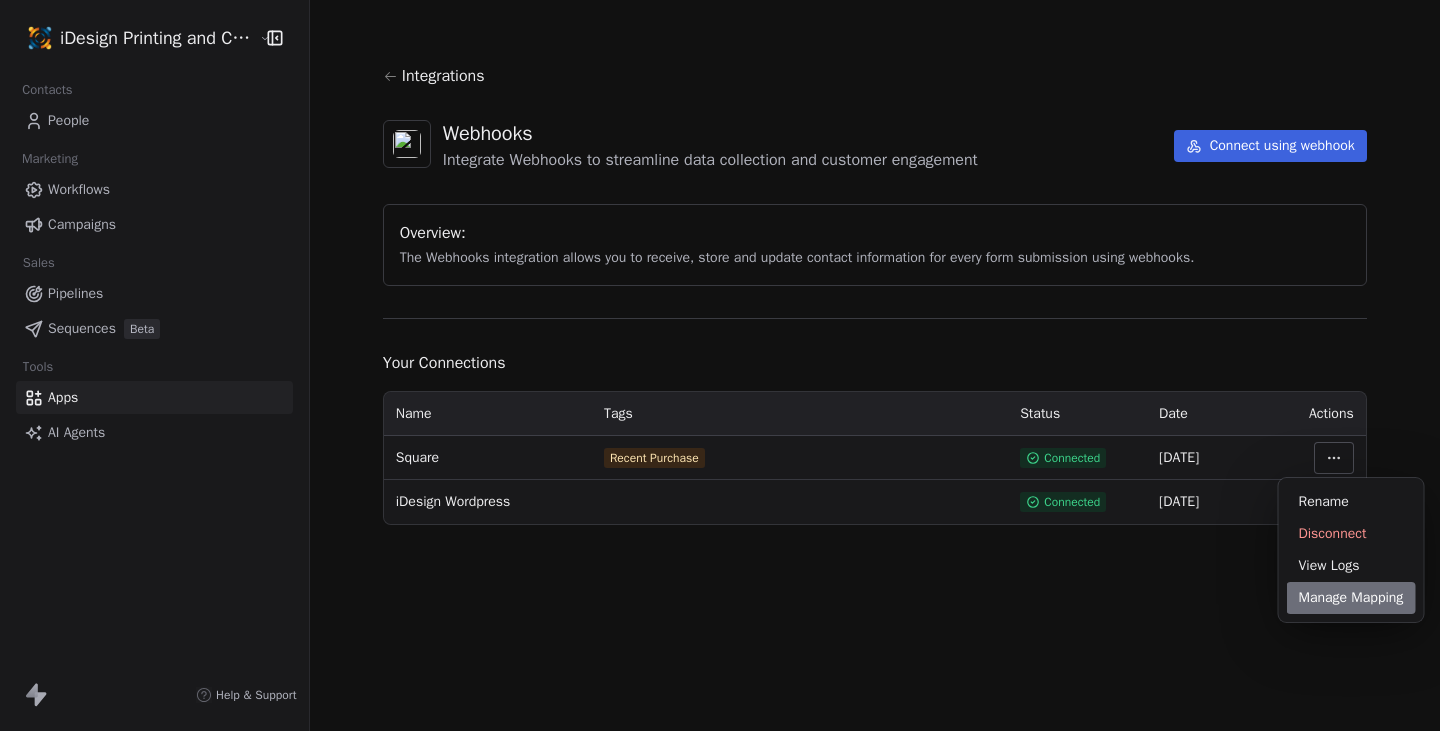 click on "Manage Mapping" at bounding box center (1351, 598) 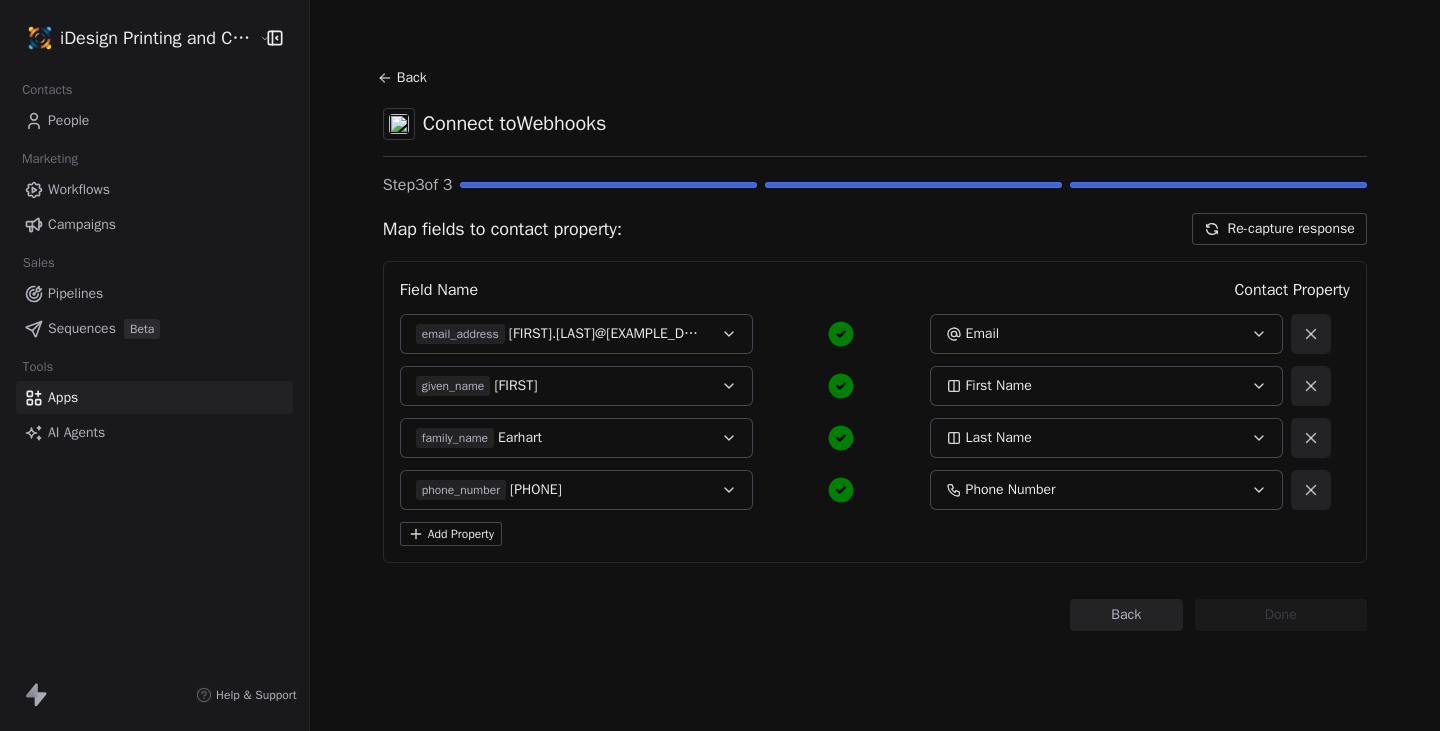click on "[PHONE]" at bounding box center [536, 490] 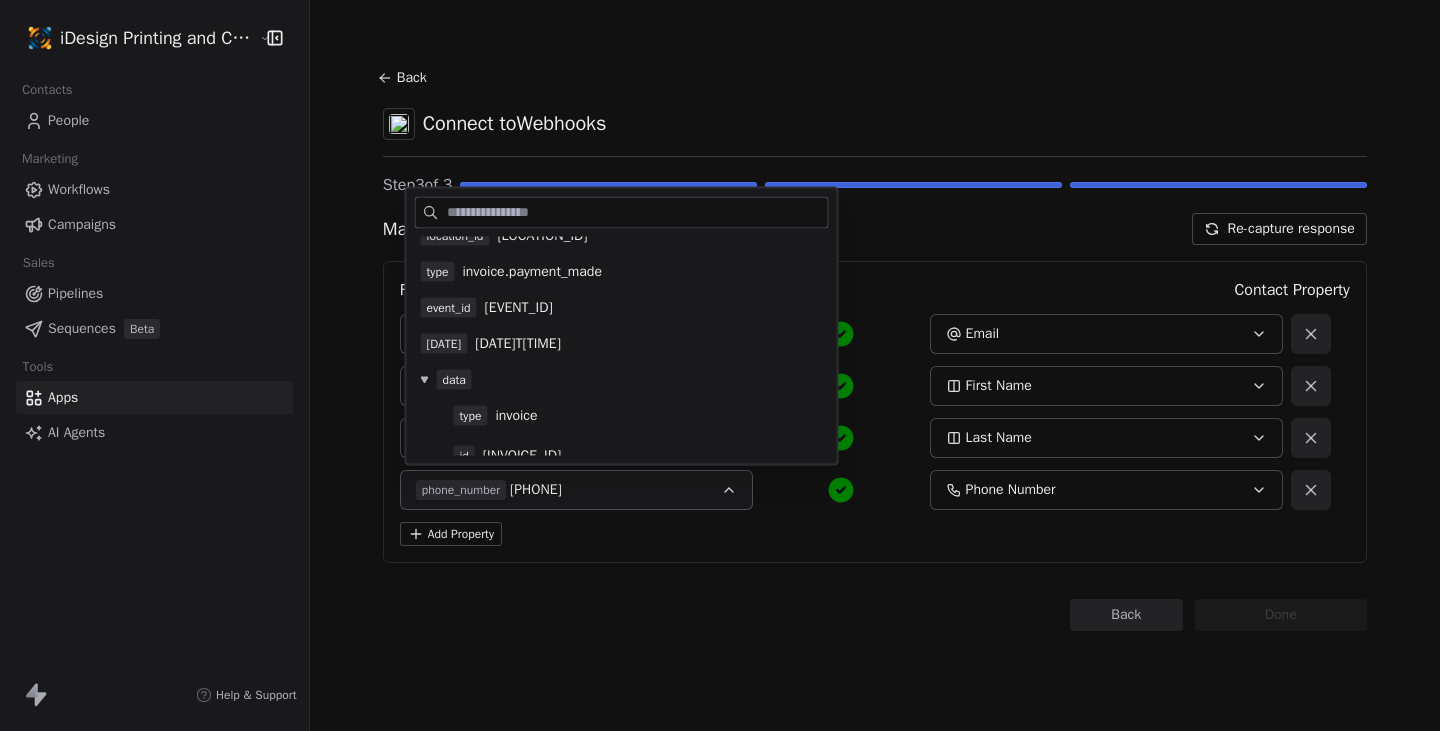 scroll, scrollTop: 0, scrollLeft: 0, axis: both 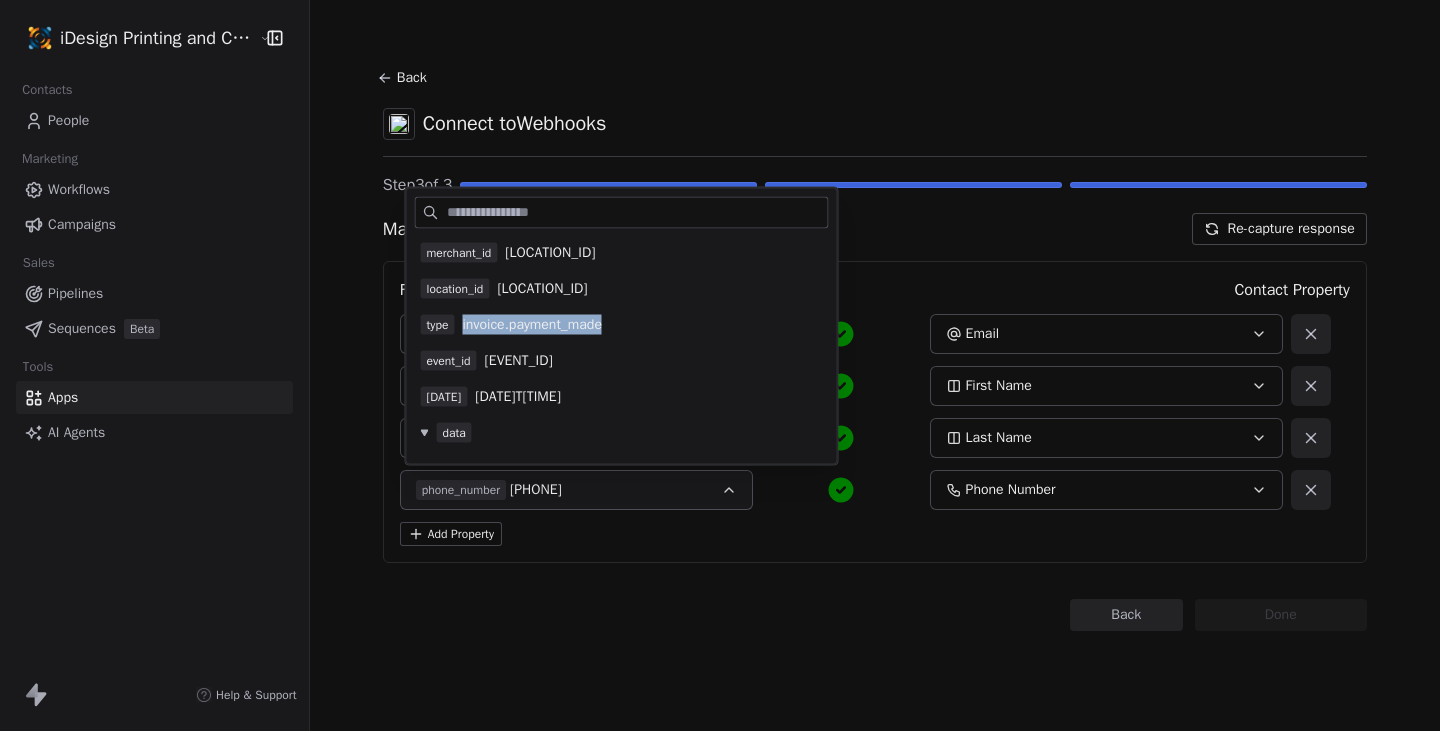 drag, startPoint x: 465, startPoint y: 324, endPoint x: 628, endPoint y: 322, distance: 163.01227 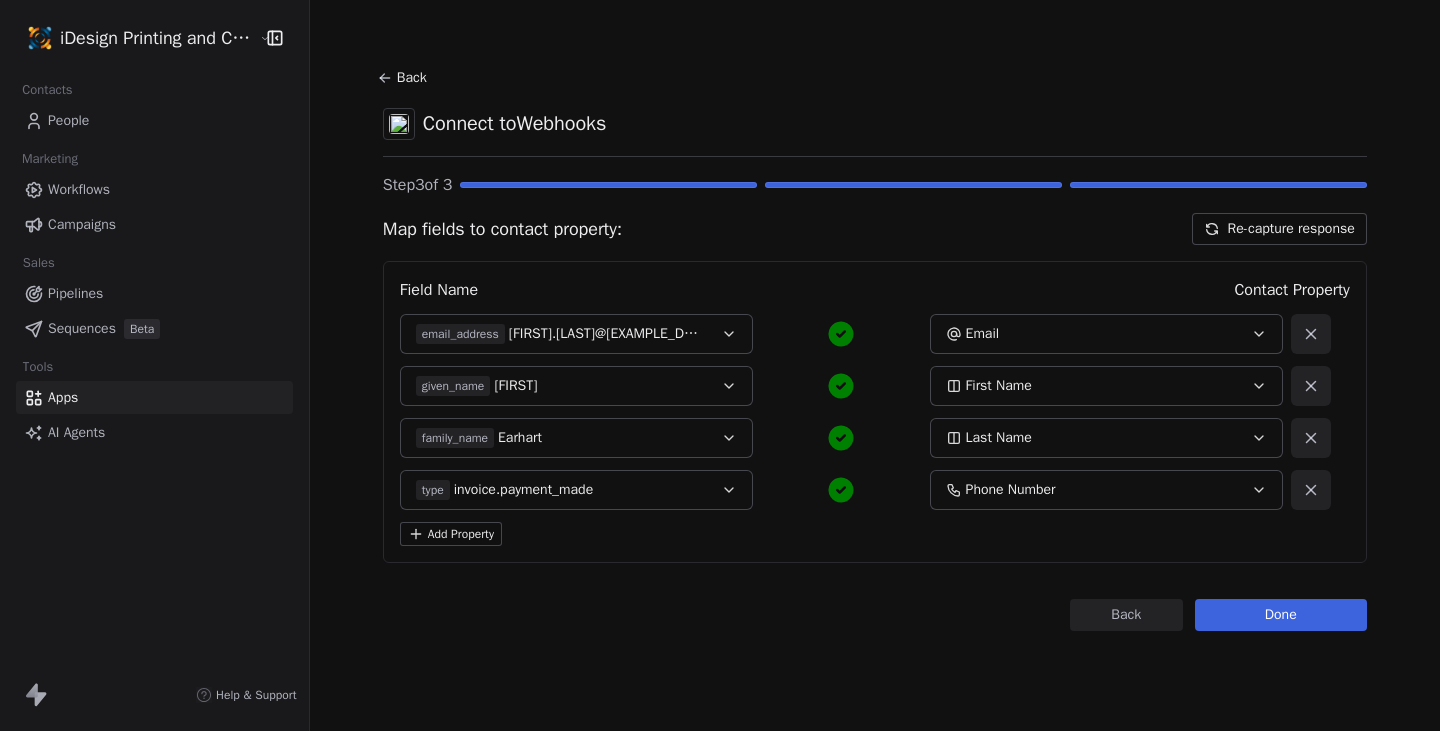 click on "invoice.payment_made" at bounding box center (524, 490) 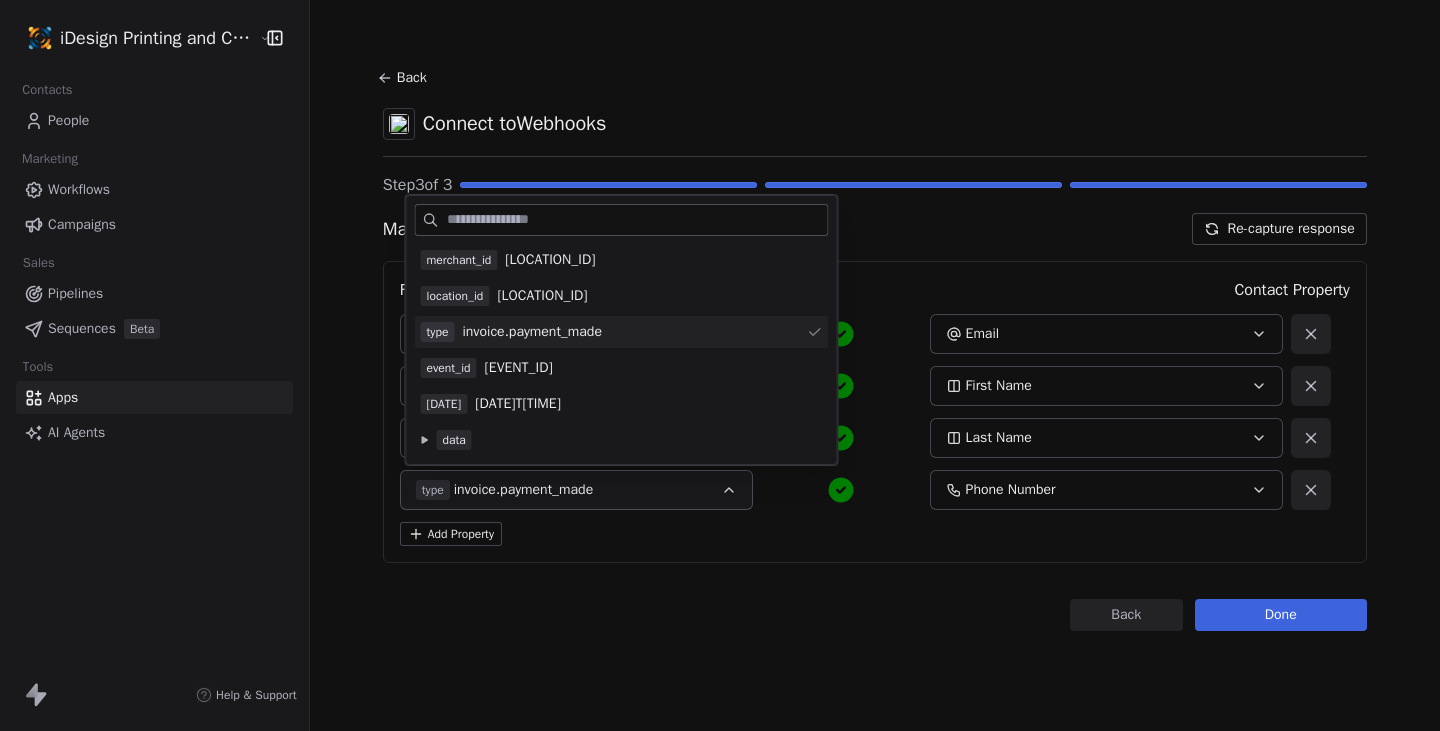 click on "Back" at bounding box center [405, 78] 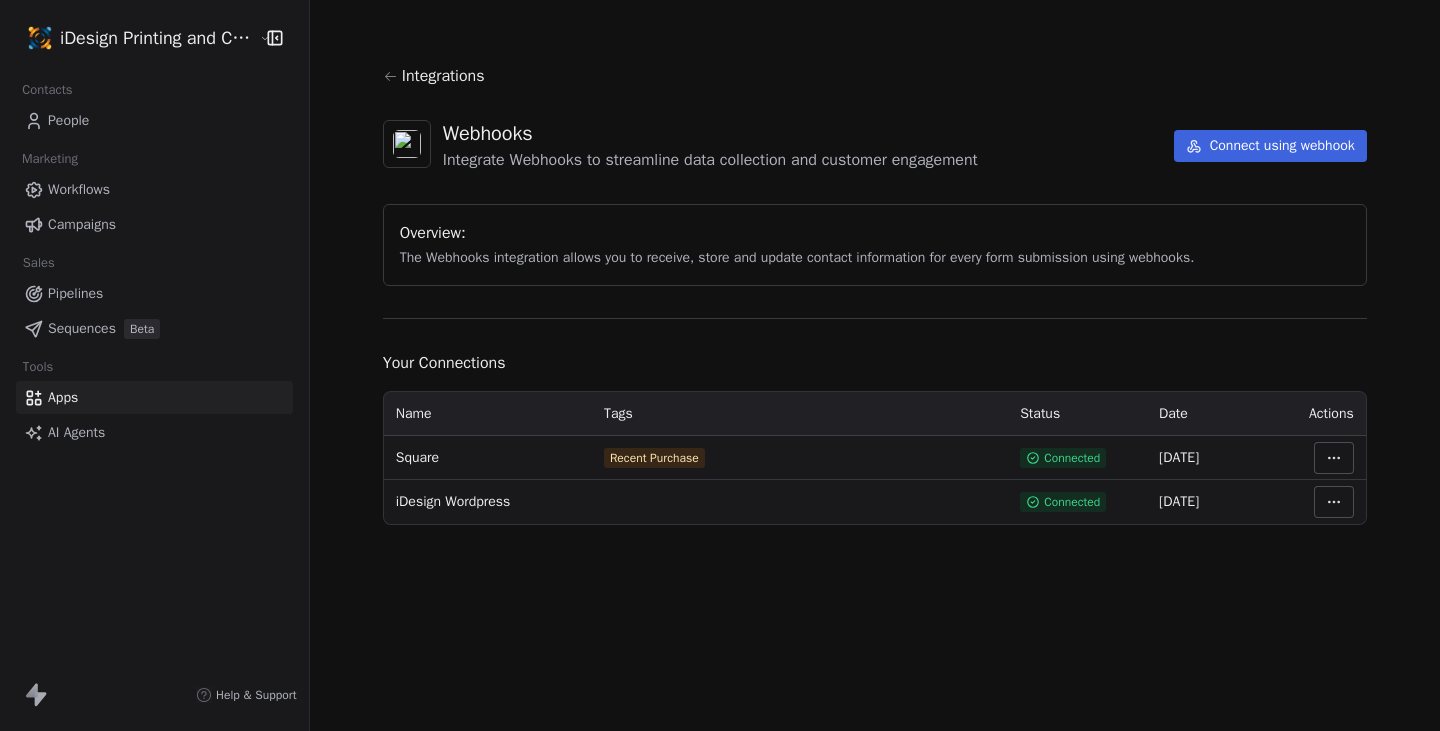 click on "iDesign Printing and Copy Center Contacts People Marketing Workflows Campaigns Sales Pipelines Sequences Beta Tools Apps AI Agents Help & Support Integrations Webhooks Integrate Webhooks to streamline data collection and customer engagement Connect using webhook Overview: The Webhooks integration allows you to receive, store and update contact information for every form submission using webhooks. Your Connections Name Tags Status Date Actions Square Recent Purchase Connected [DATE] iDesign Wordpress Connected [DATE]" at bounding box center (720, 365) 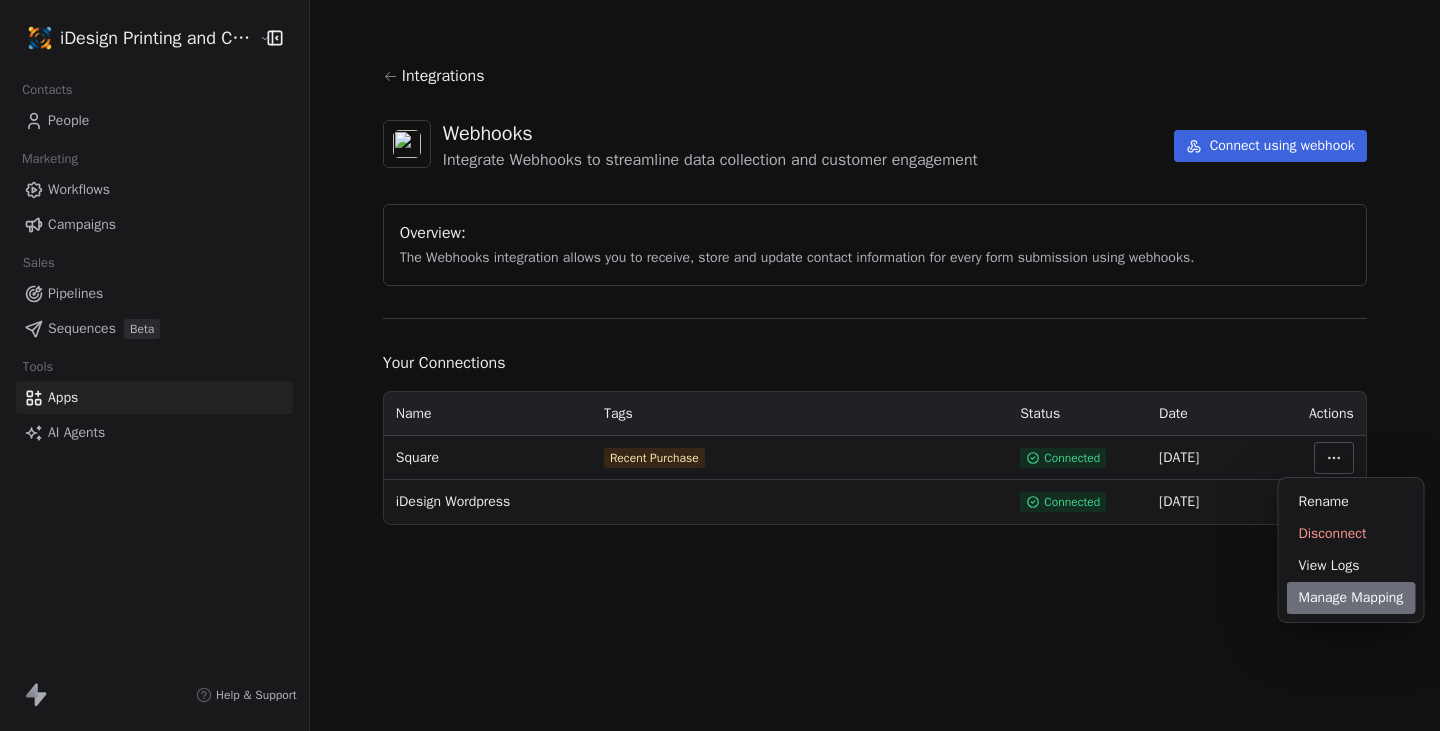 click on "Manage Mapping" at bounding box center (1351, 598) 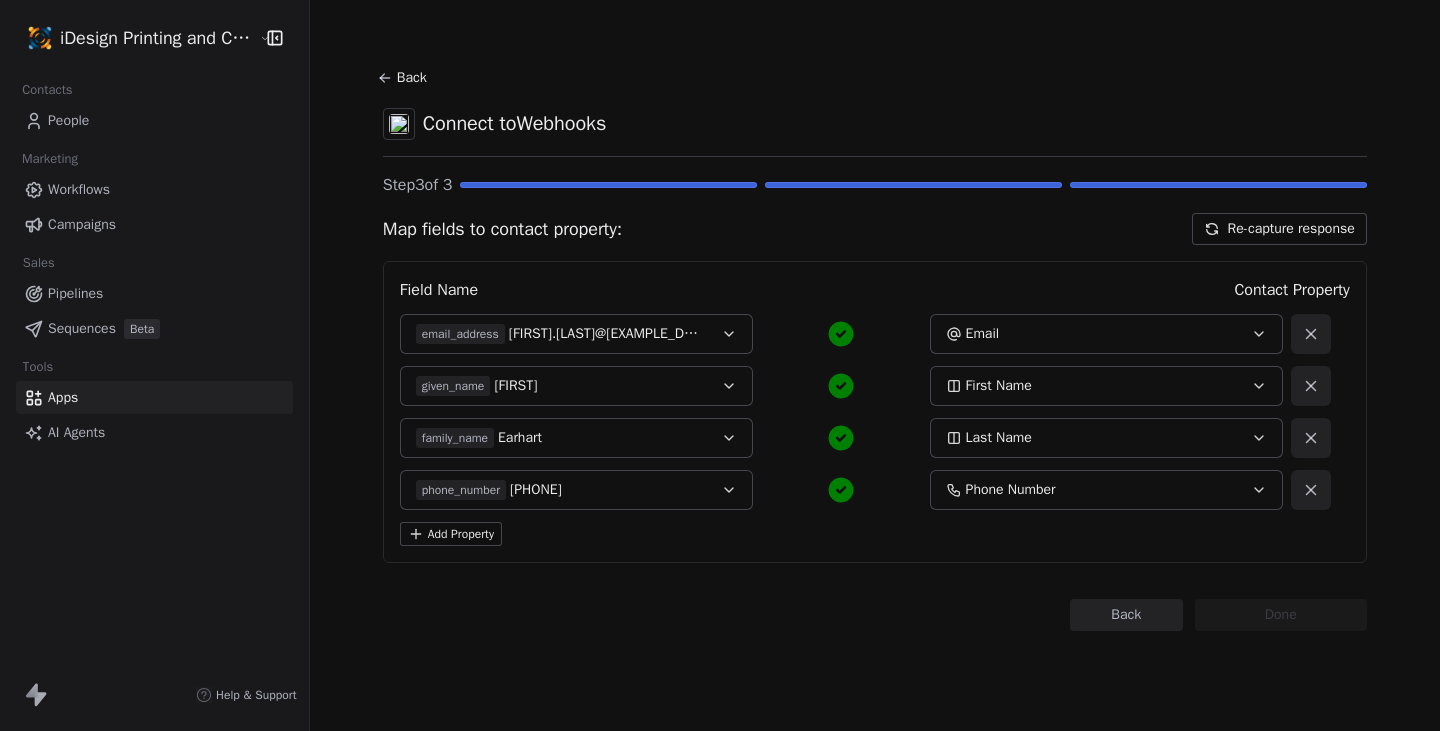 click on "Back" at bounding box center (405, 78) 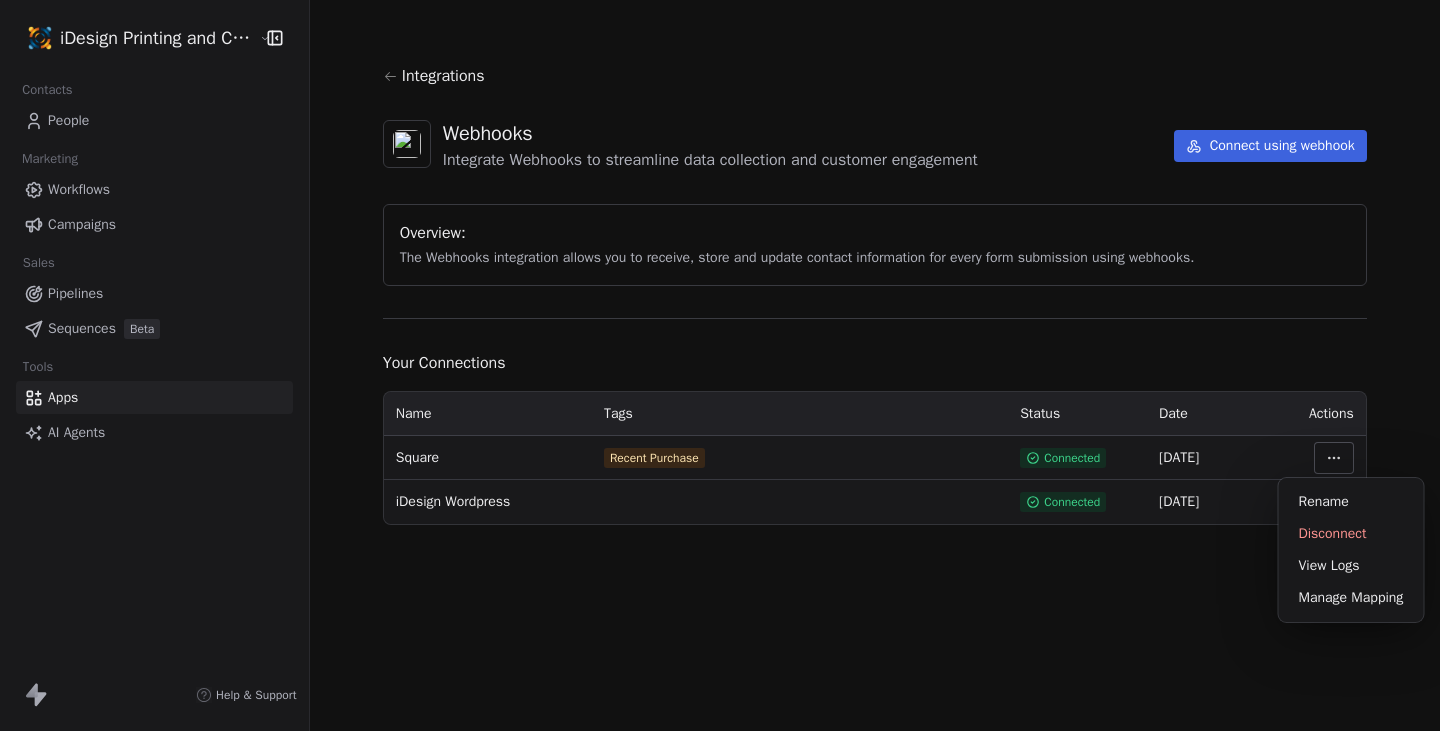 click on "iDesign Printing and Copy Center Contacts People Marketing Workflows Campaigns Sales Pipelines Sequences Beta Tools Apps AI Agents Help & Support Integrations Webhooks Integrate Webhooks to streamline data collection and customer engagement Connect using webhook Overview: The Webhooks integration allows you to receive, store and update contact information for every form submission using webhooks. Your Connections Name Tags Status Date Actions Square Recent Purchase Connected [DATE] iDesign Wordpress Connected [DATE]" at bounding box center (720, 365) 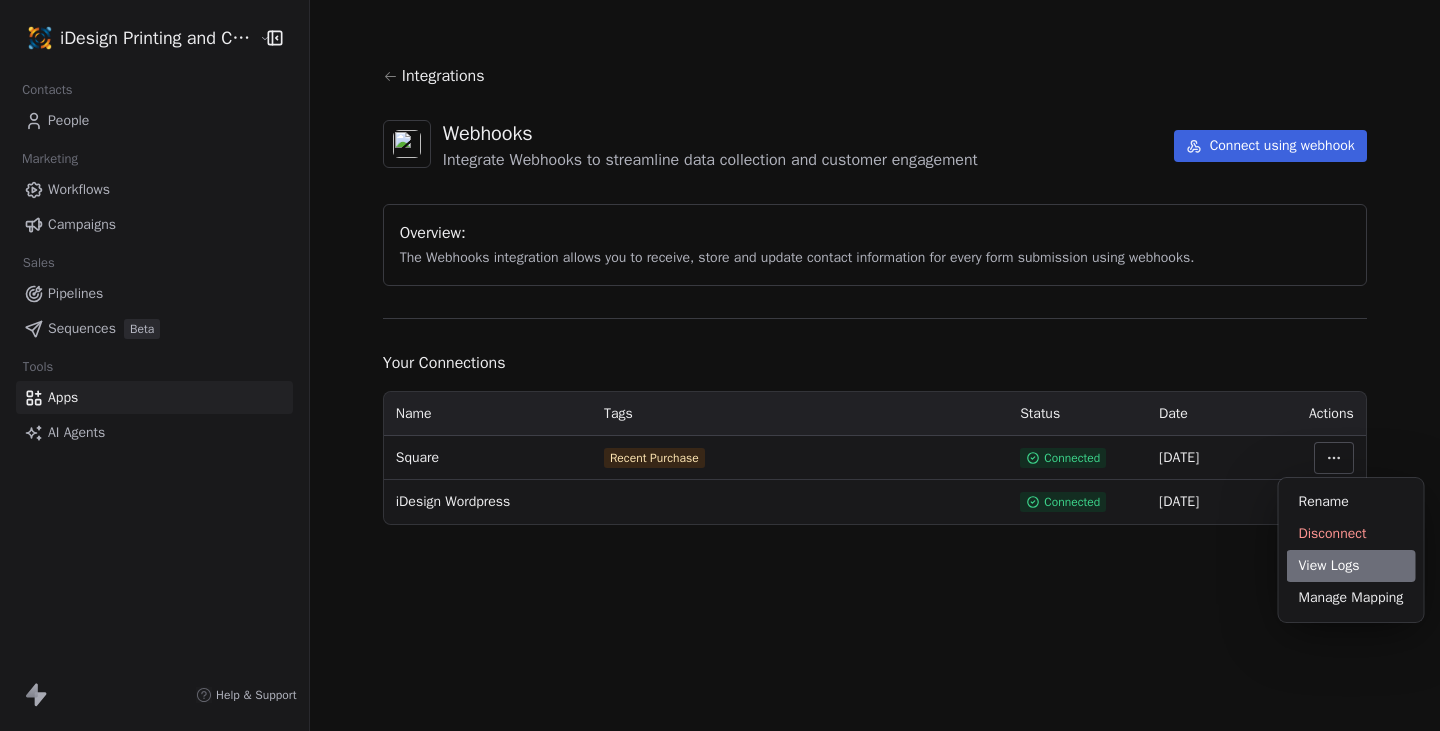 click on "View Logs" at bounding box center (1351, 566) 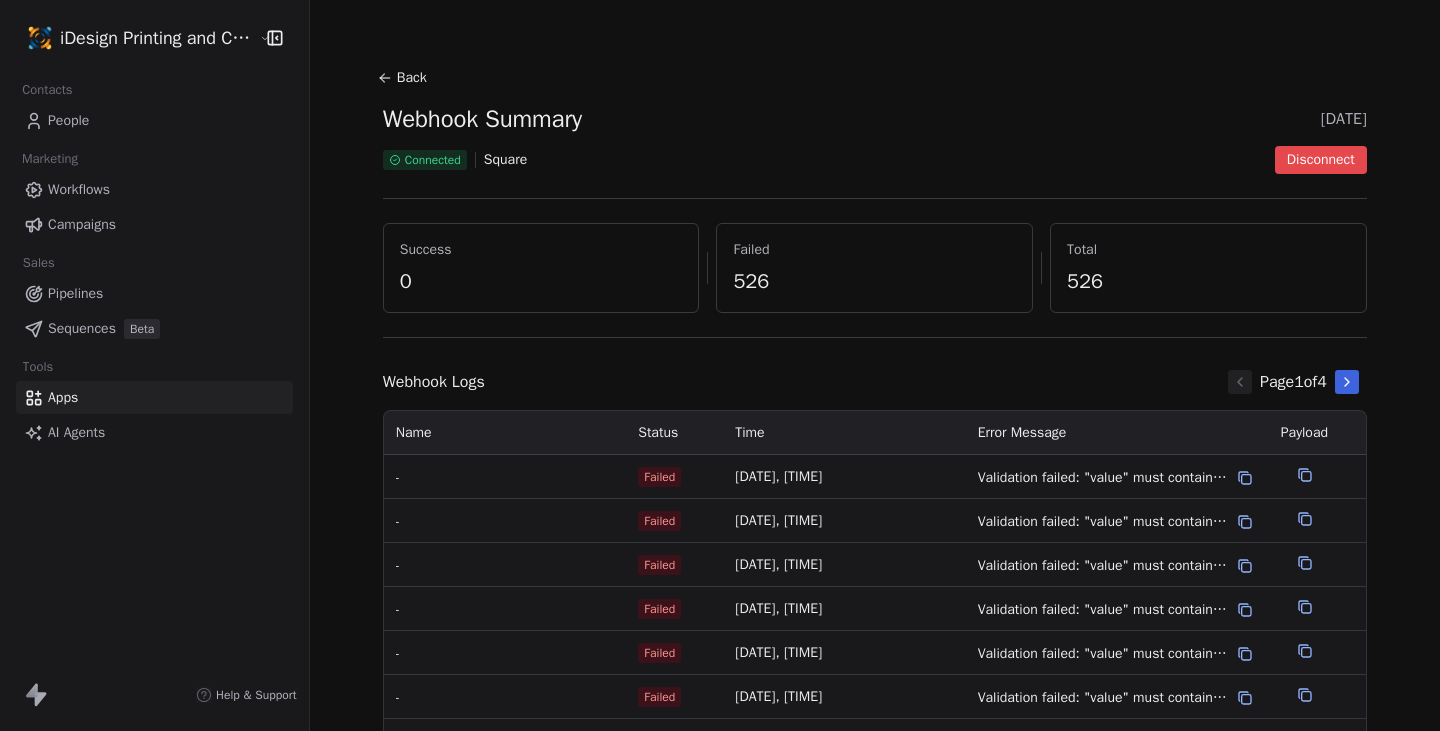 click at bounding box center [1305, 475] 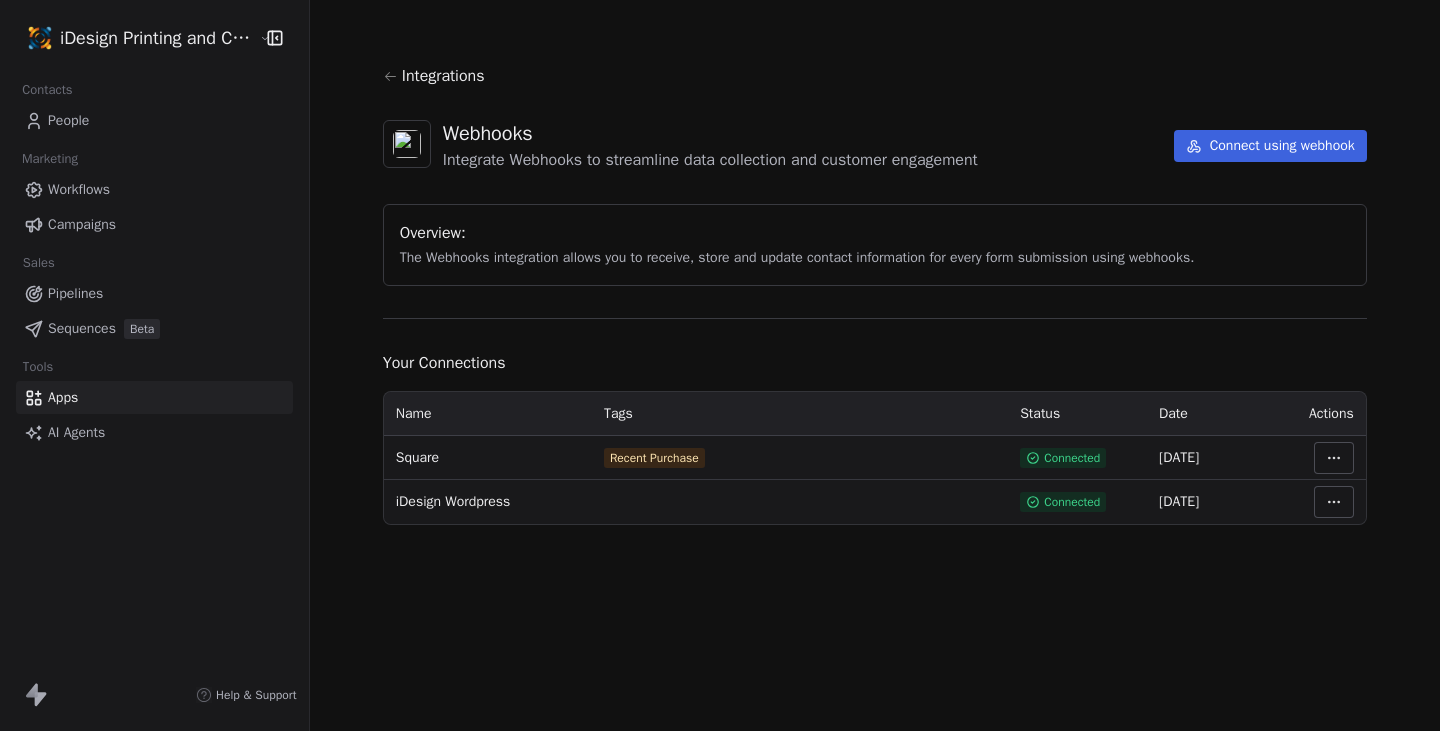 click on "iDesign Printing and Copy Center Contacts People Marketing Workflows Campaigns Sales Pipelines Sequences Beta Tools Apps AI Agents Help & Support Integrations Webhooks Integrate Webhooks to streamline data collection and customer engagement Connect using webhook Overview: The Webhooks integration allows you to receive, store and update contact information for every form submission using webhooks. Your Connections Name Tags Status Date Actions Square Recent Purchase Connected [DATE] iDesign Wordpress Connected [DATE]" at bounding box center (720, 365) 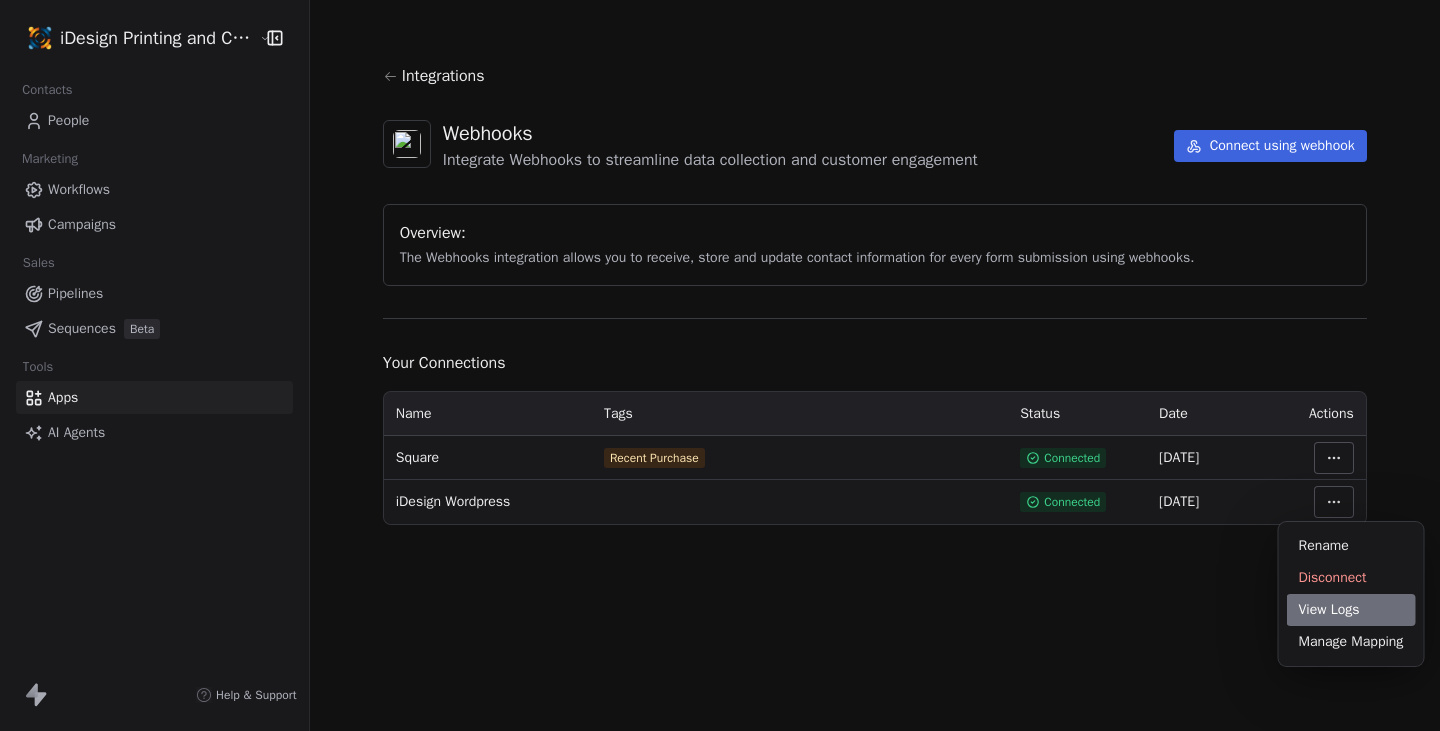click on "View Logs" at bounding box center (1351, 610) 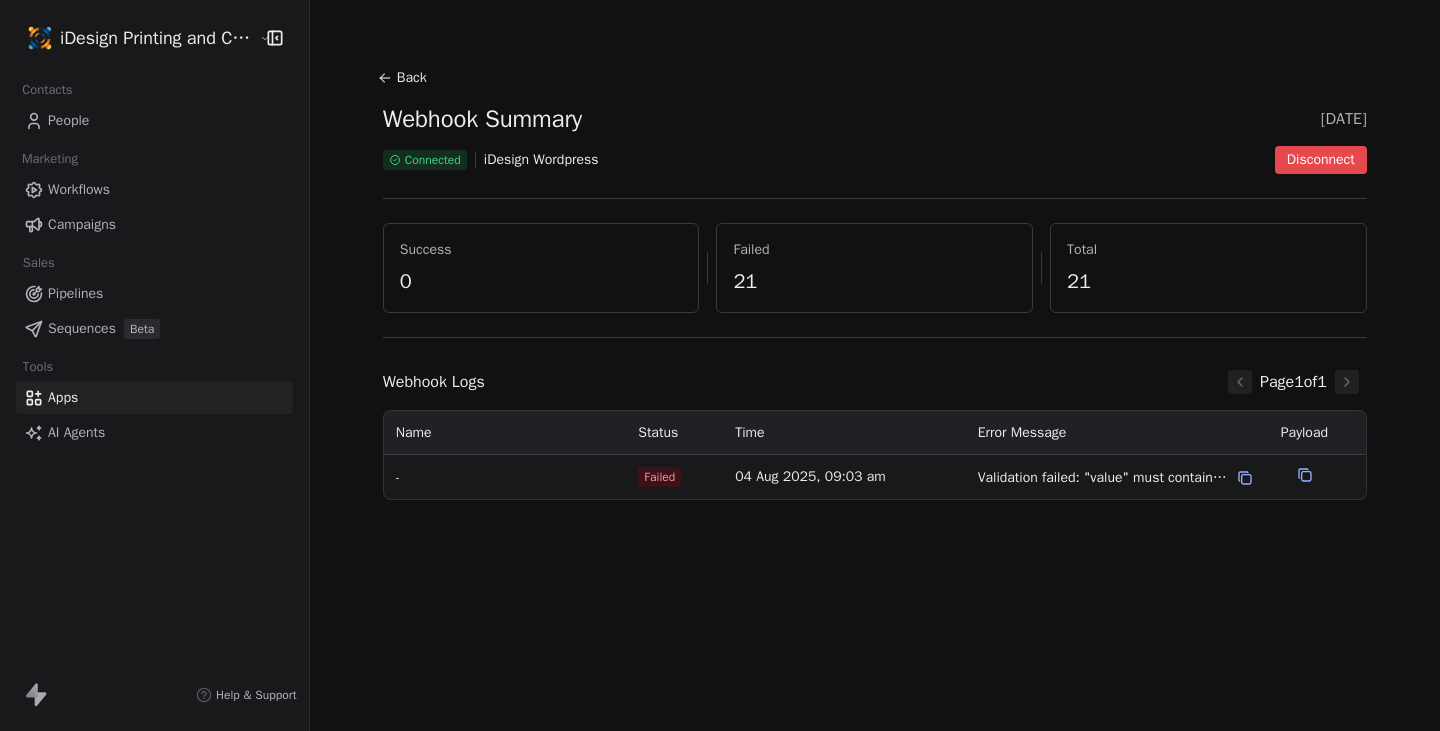 click on "People" at bounding box center (154, 120) 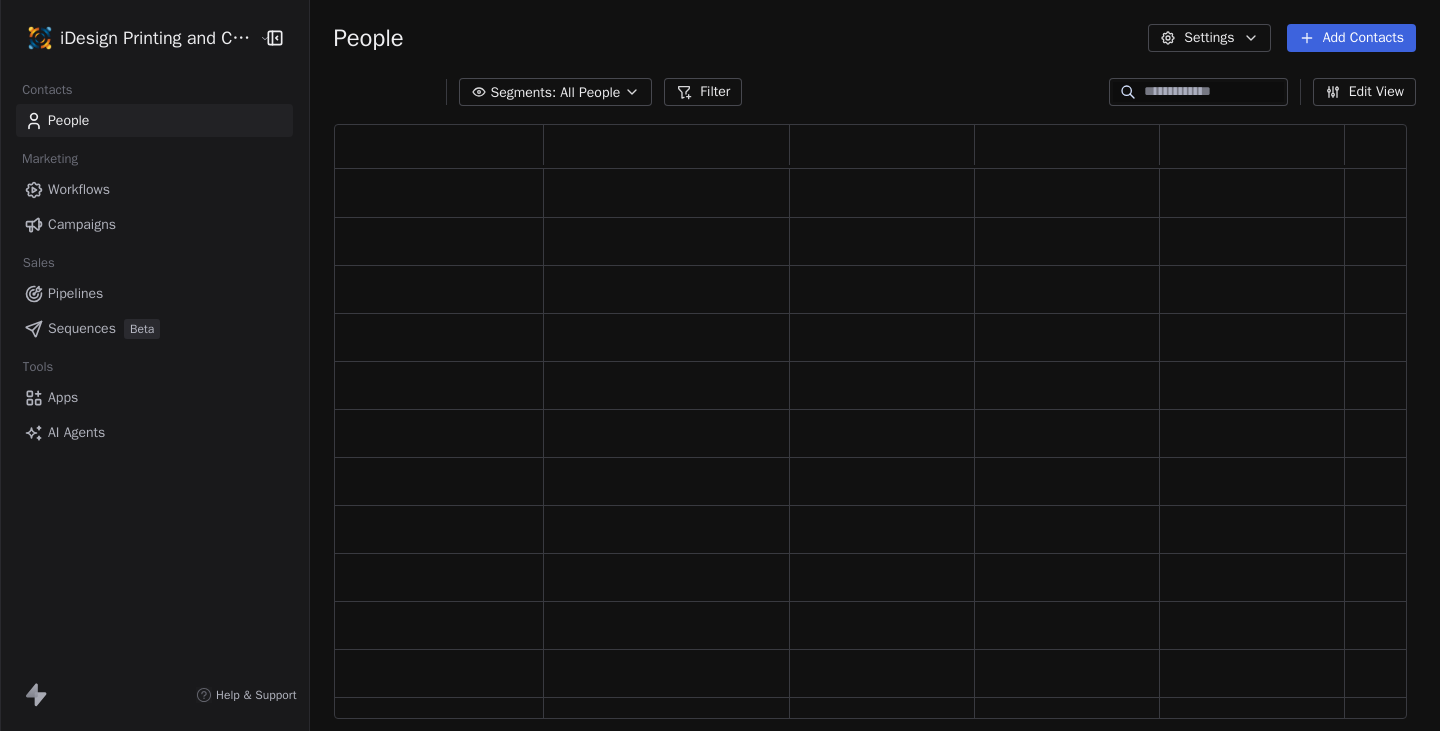 scroll, scrollTop: 0, scrollLeft: 0, axis: both 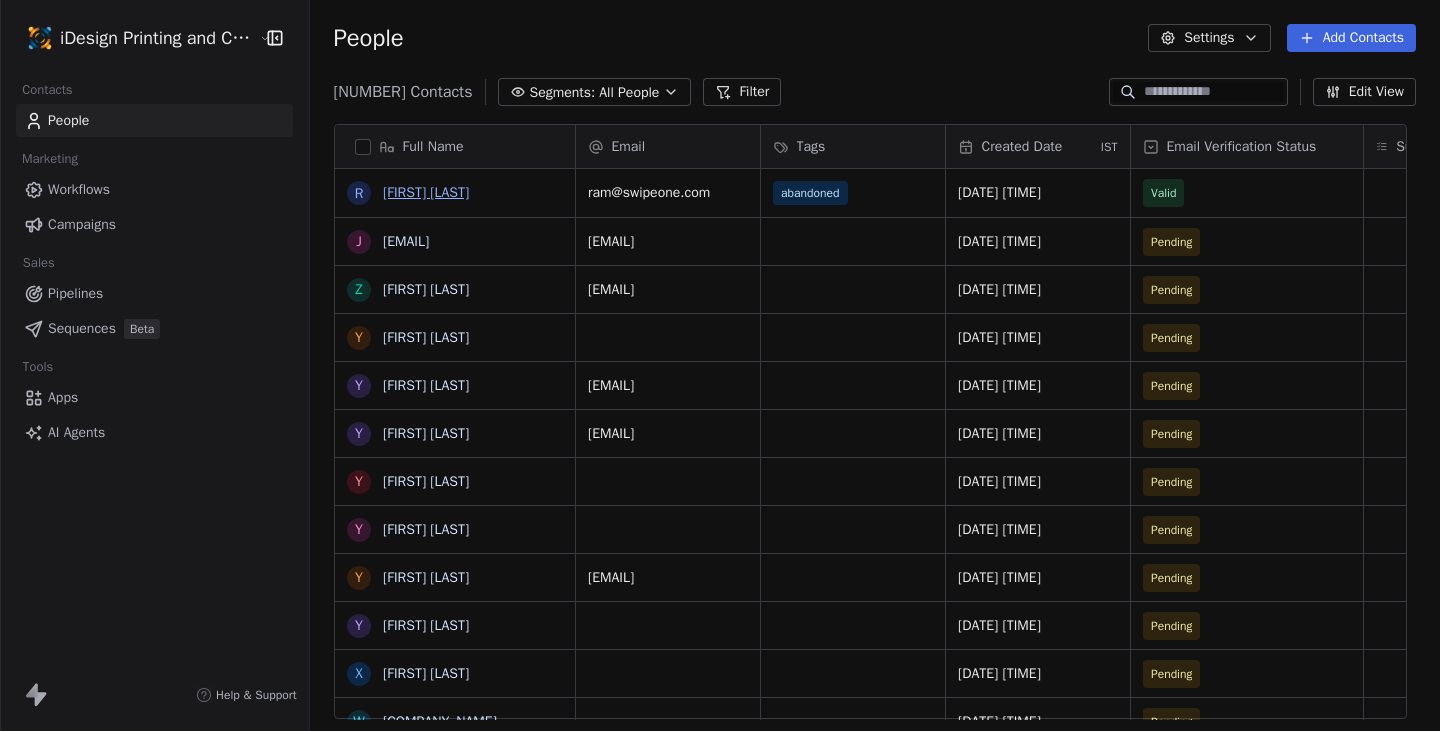 click on "[FIRST] [LAST]" at bounding box center [426, 192] 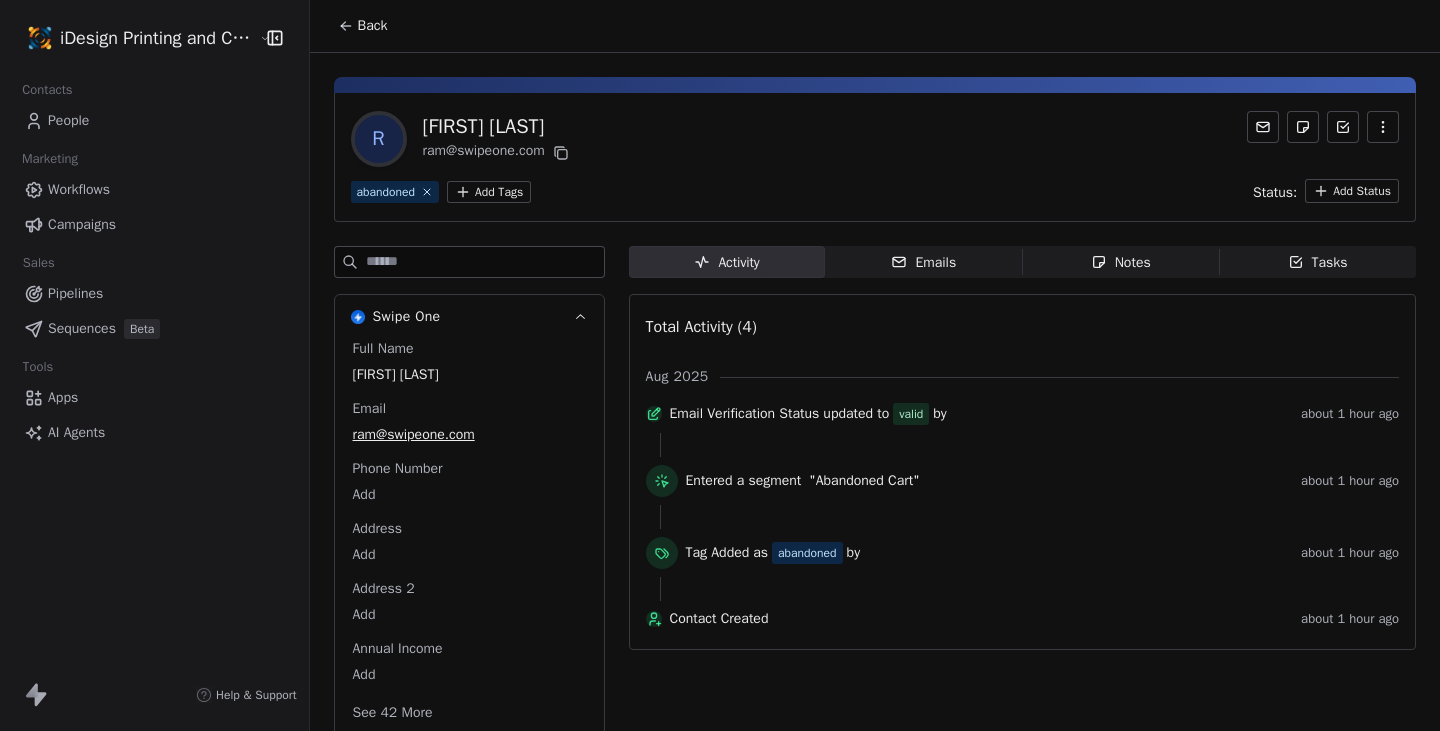 scroll, scrollTop: 46, scrollLeft: 0, axis: vertical 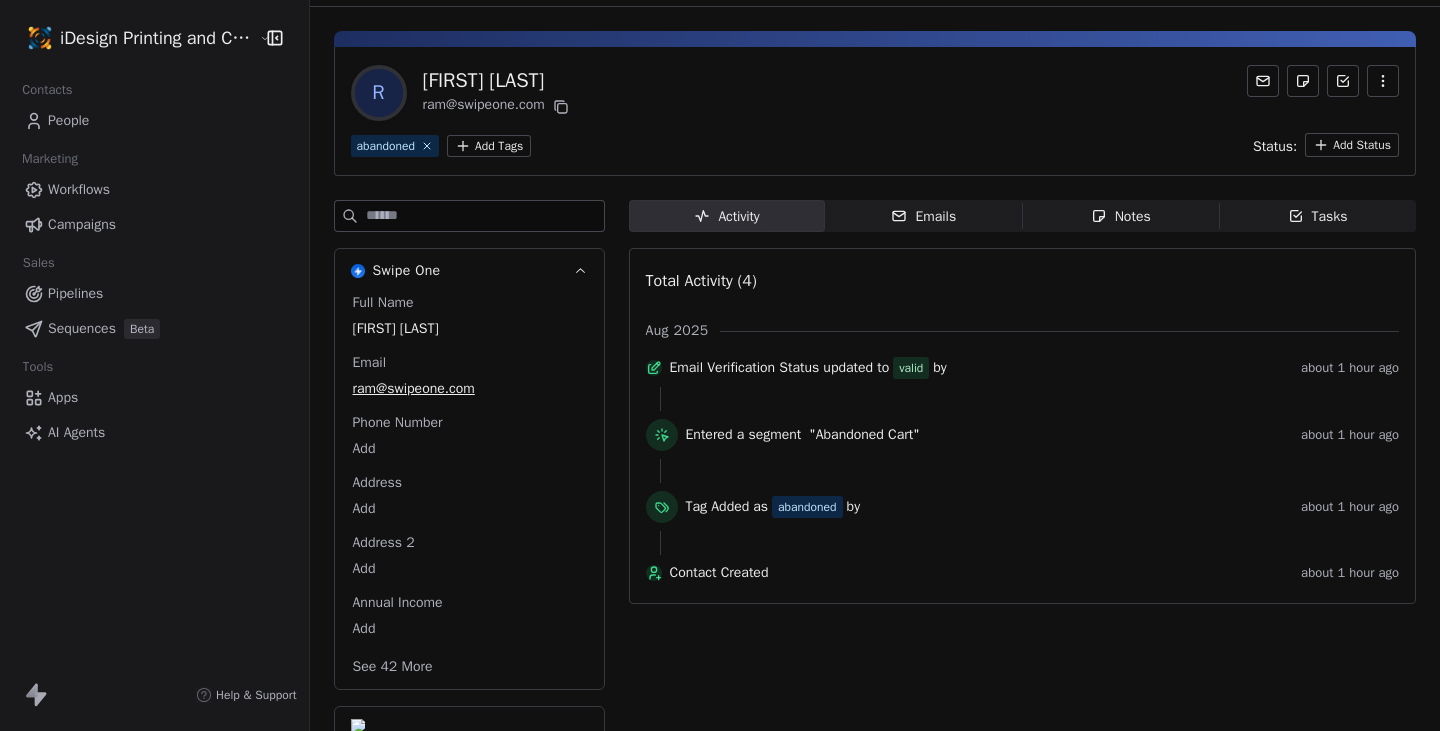 click on "Workflows" at bounding box center (154, 189) 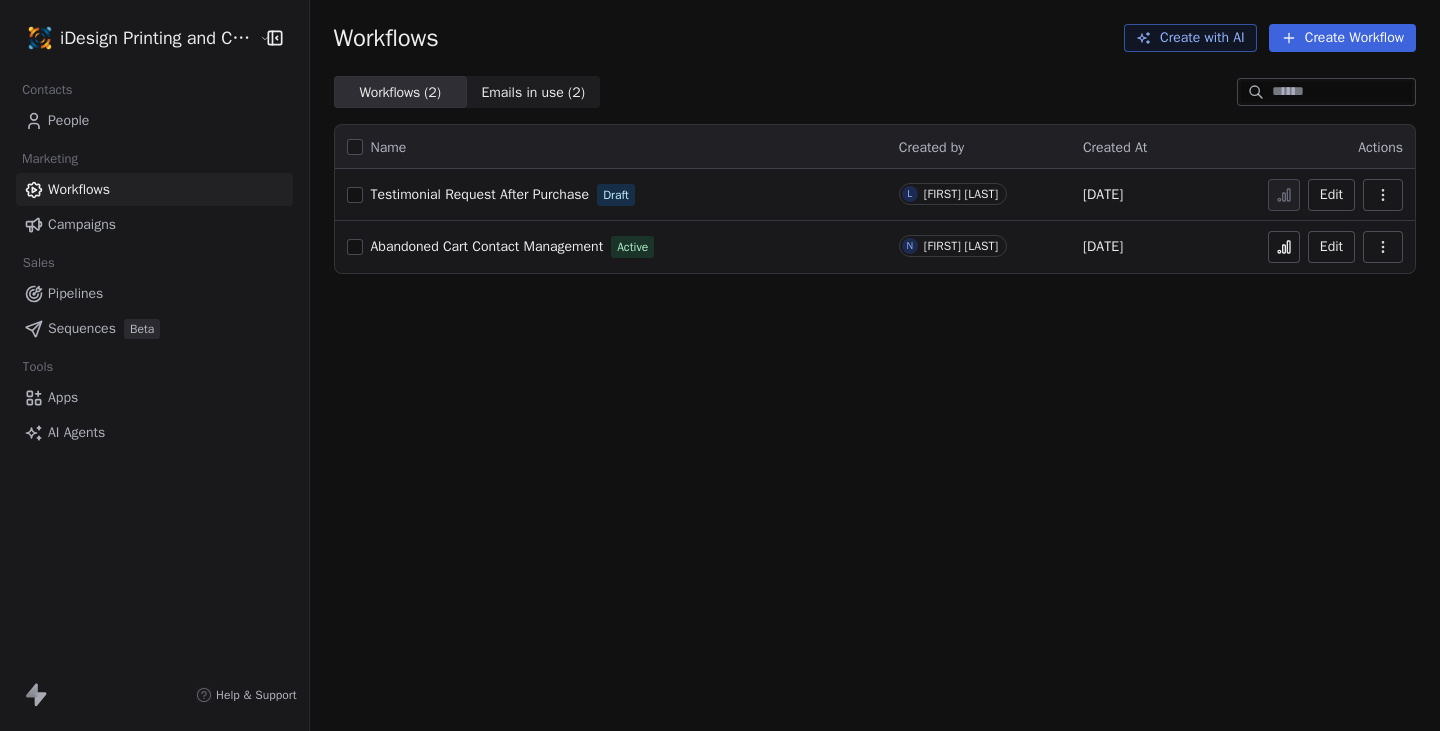 click at bounding box center (1284, 247) 